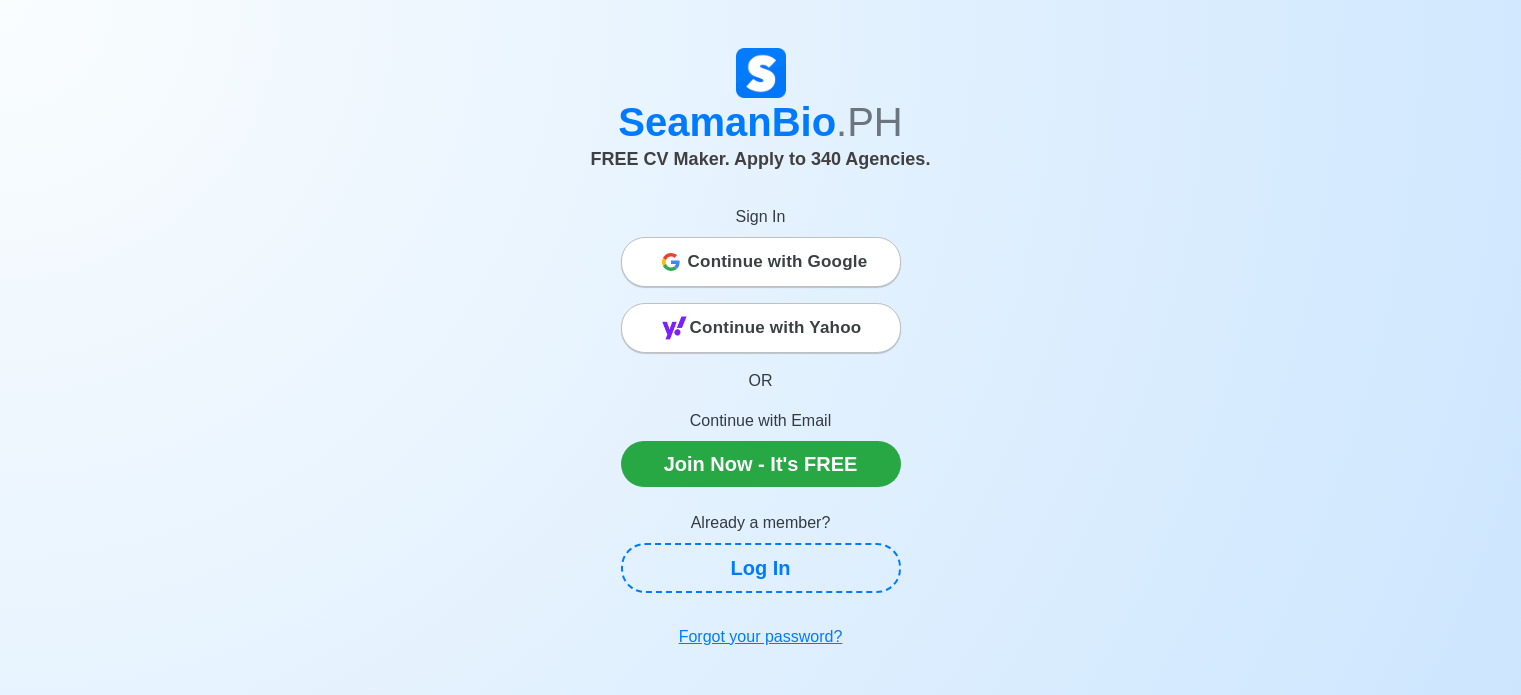 scroll, scrollTop: 0, scrollLeft: 0, axis: both 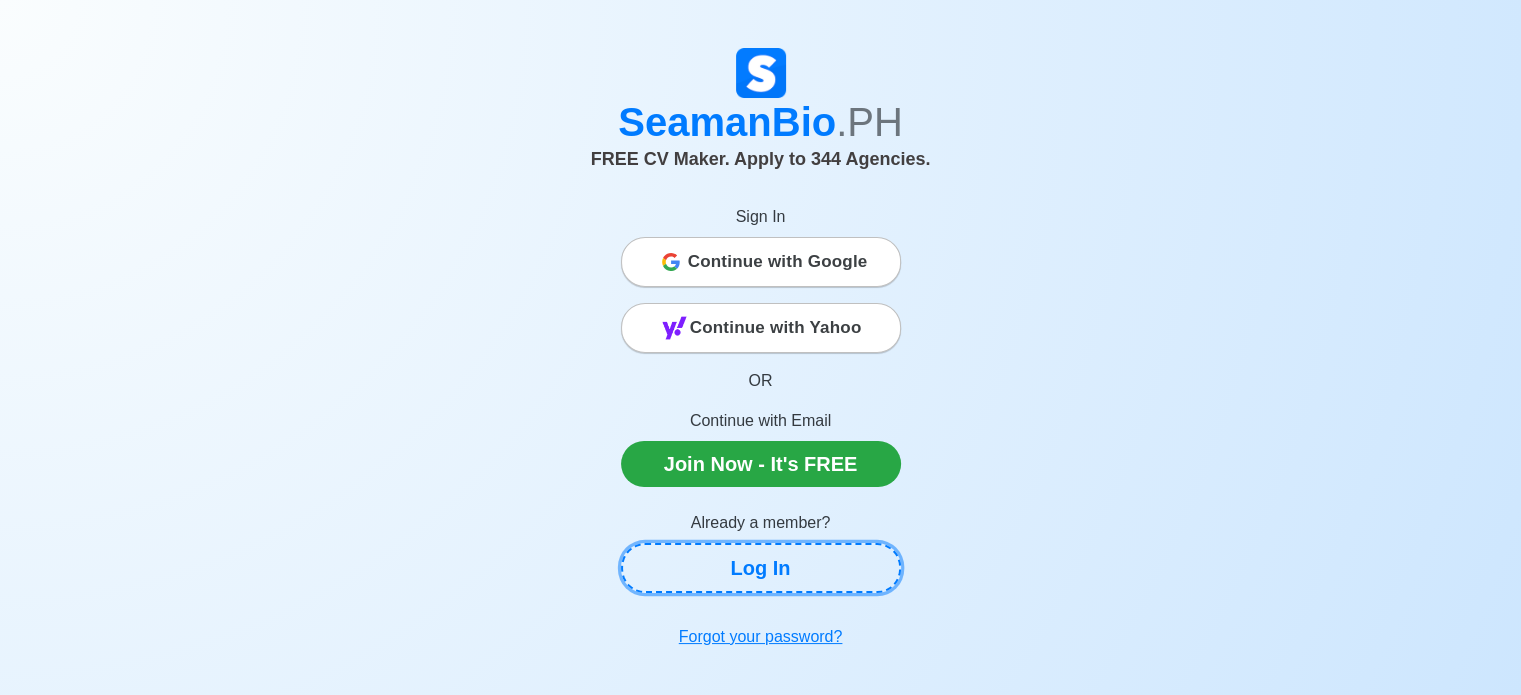 click on "Log In" at bounding box center [761, 568] 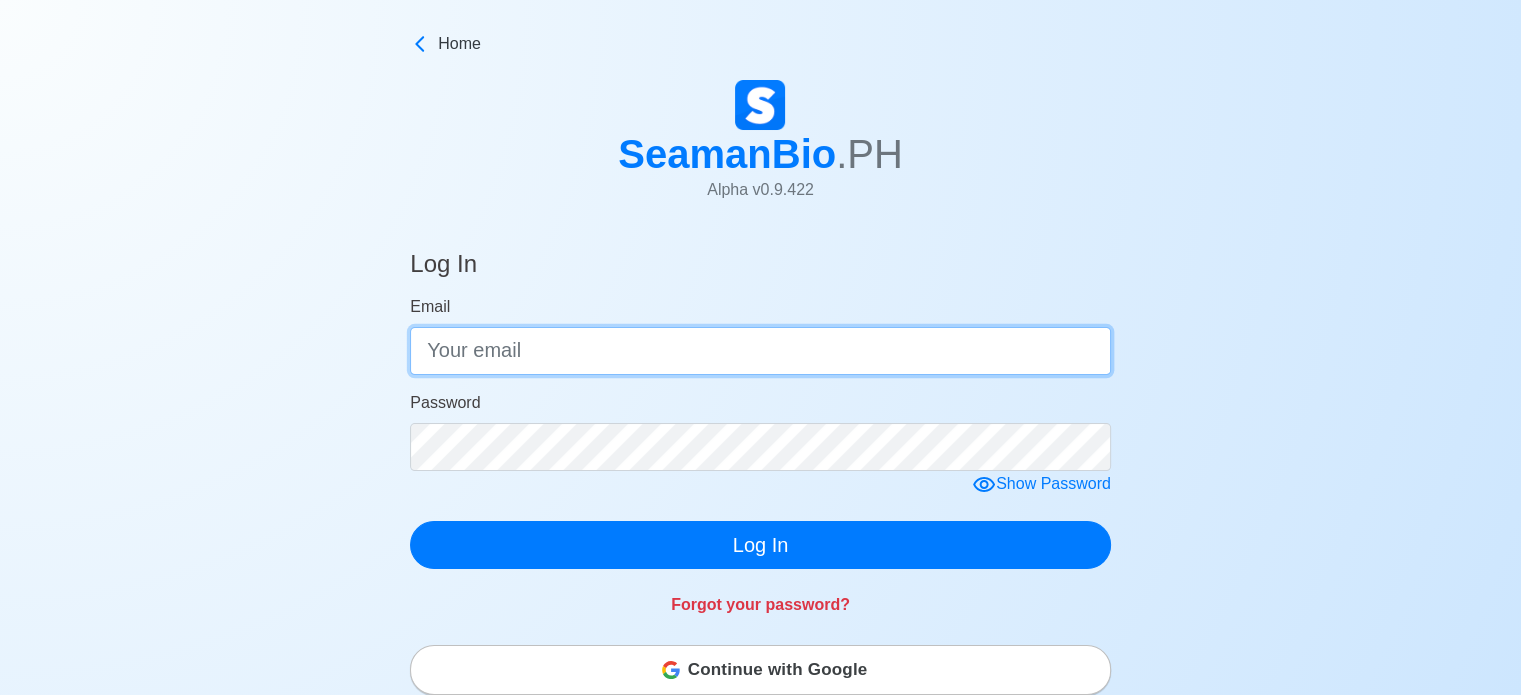 click on "Email" at bounding box center [760, 351] 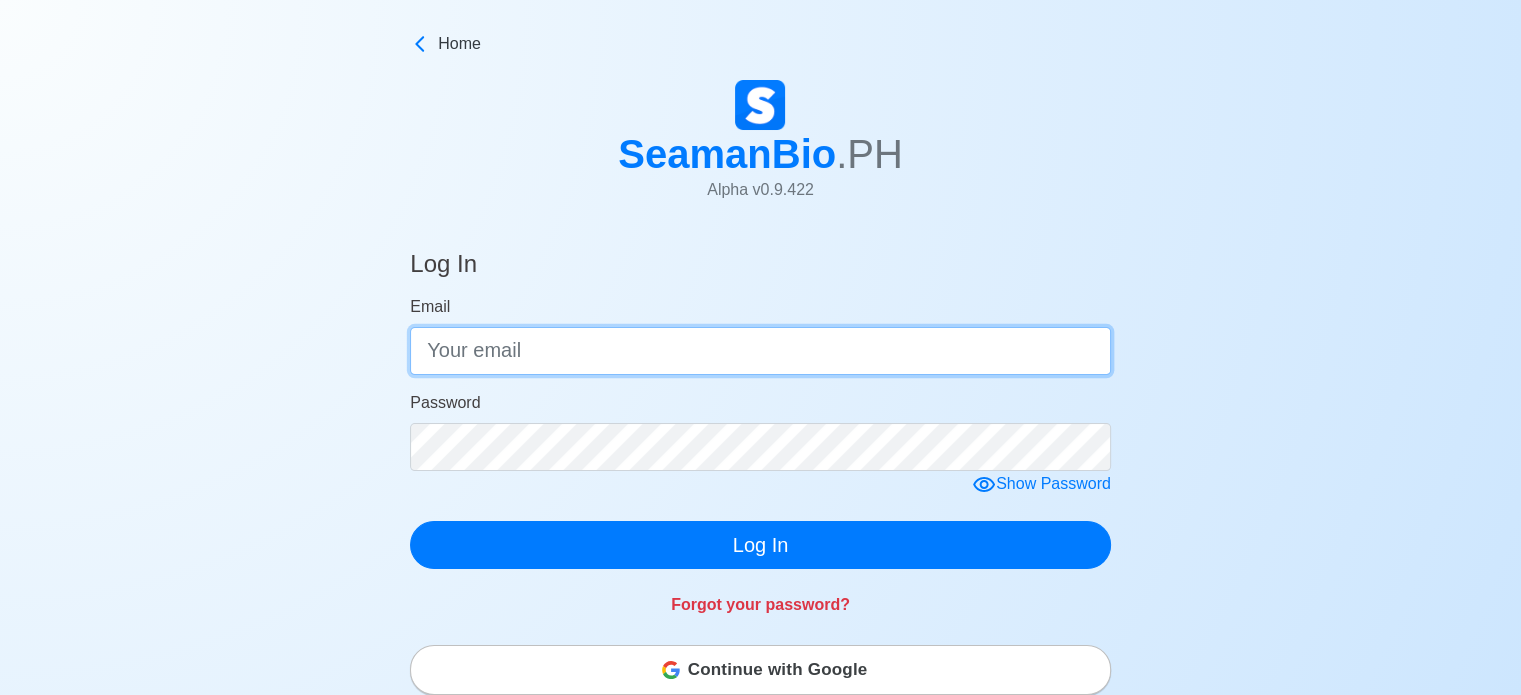 type on "[EMAIL_ADDRESS][DOMAIN_NAME]" 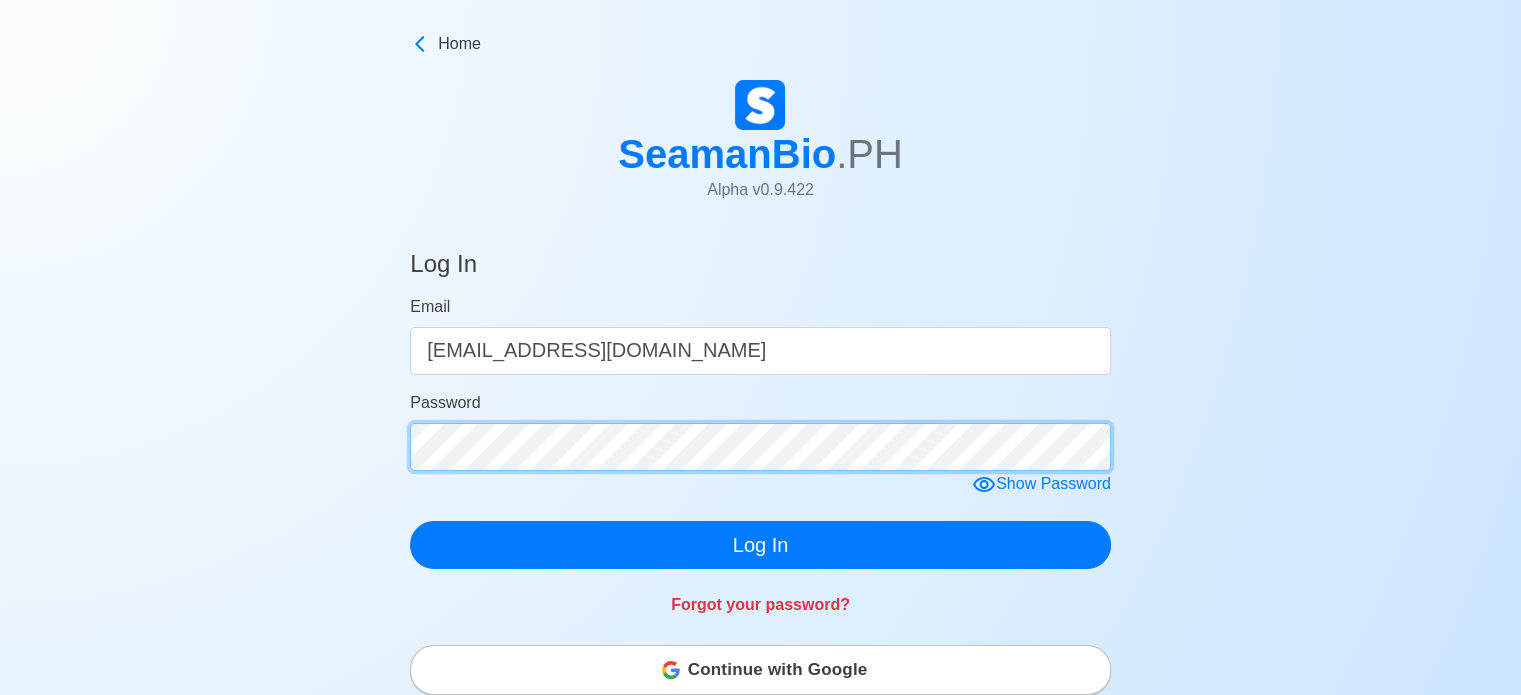 click on "Log In" at bounding box center (760, 545) 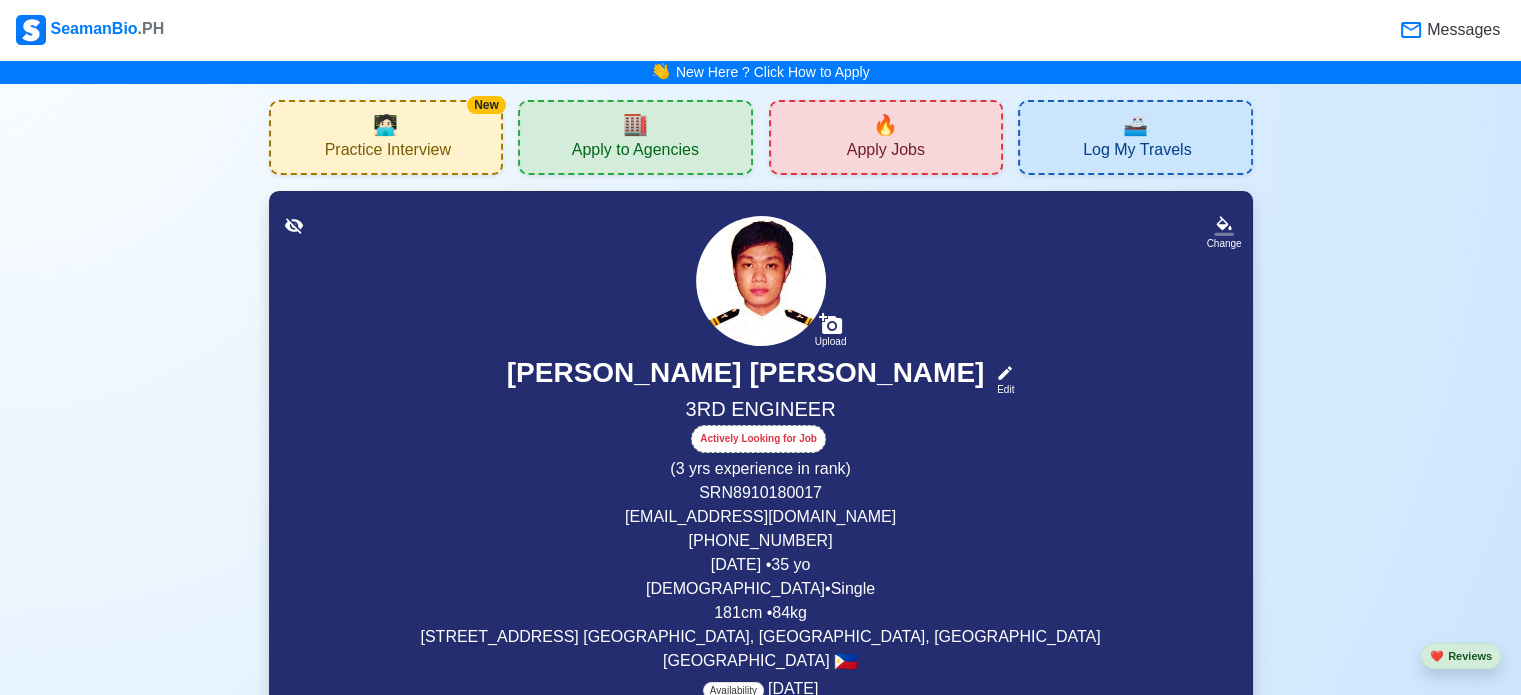 click on "Apply to Agencies" at bounding box center (635, 152) 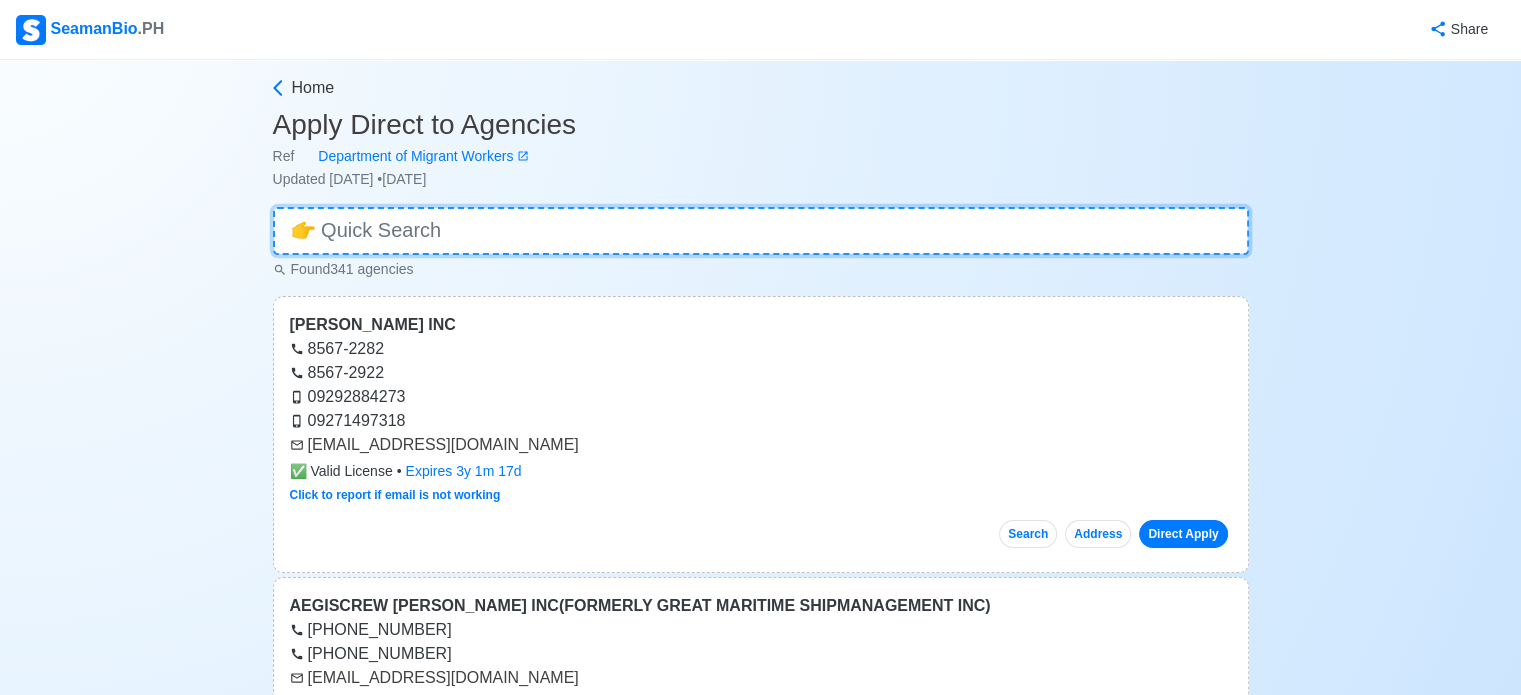 click at bounding box center [761, 231] 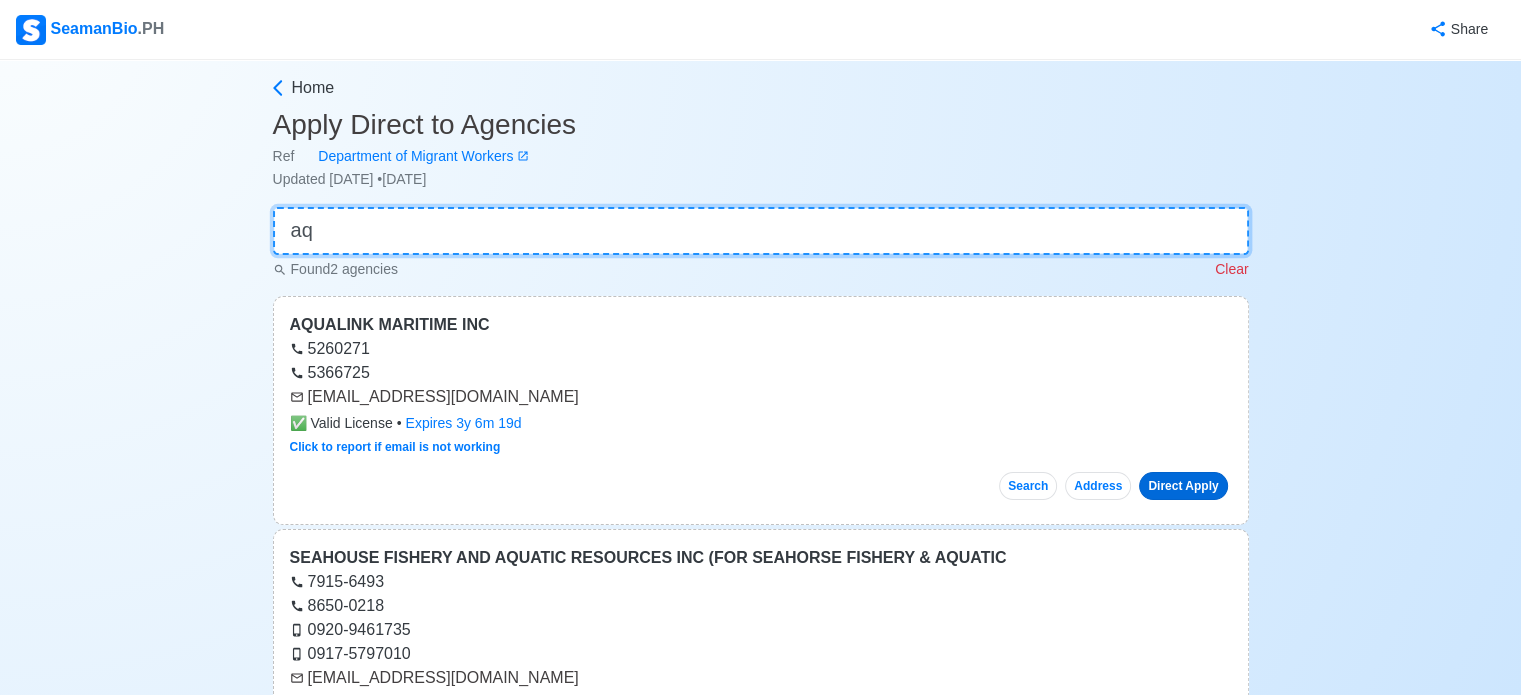type on "aq" 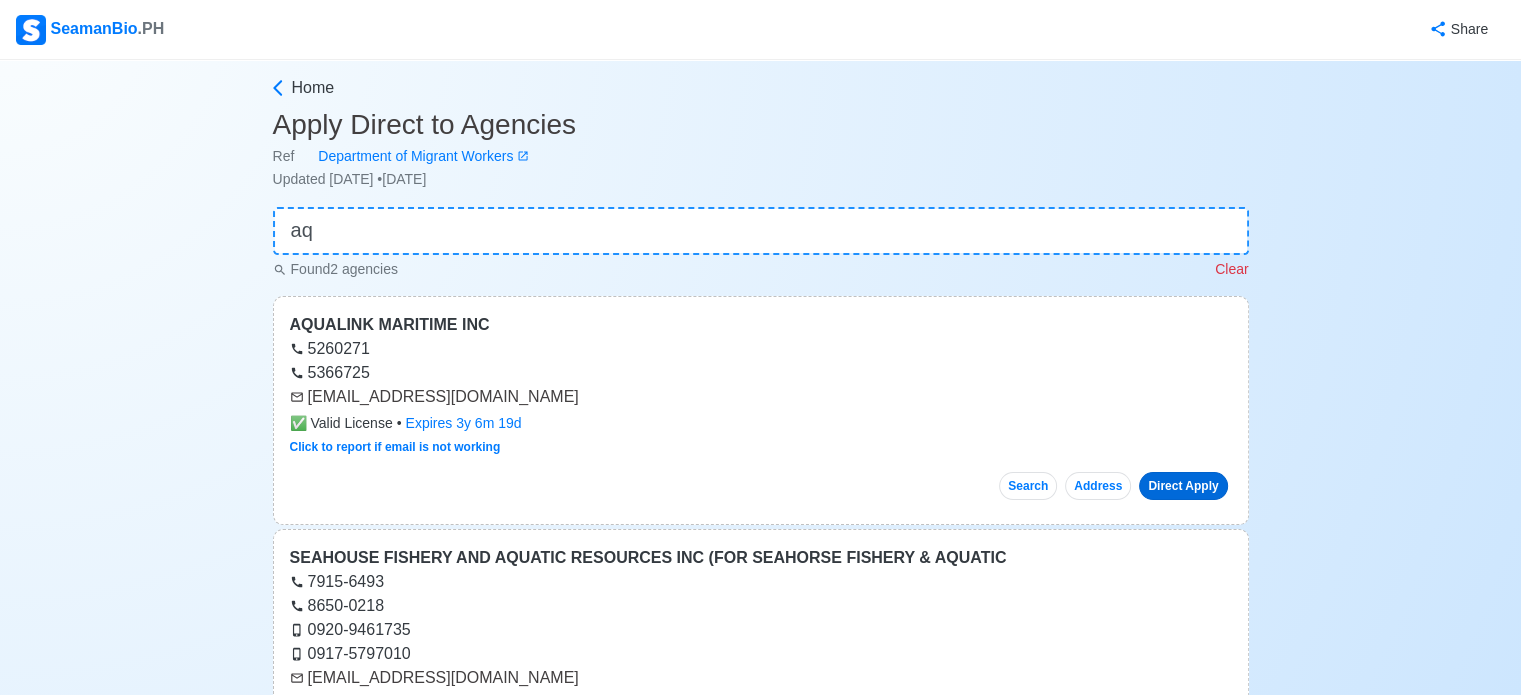 click on "Direct Apply" at bounding box center (1183, 486) 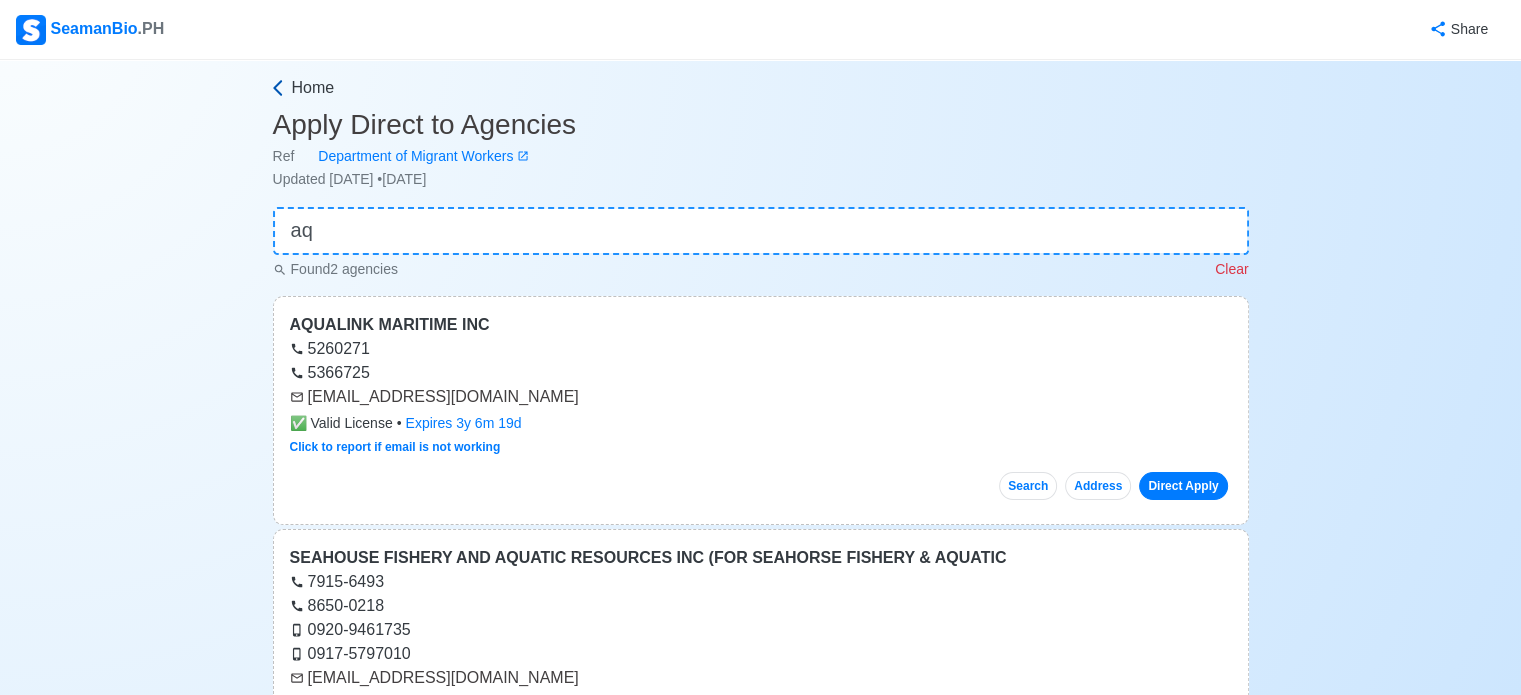 click on "Home" at bounding box center (761, 92) 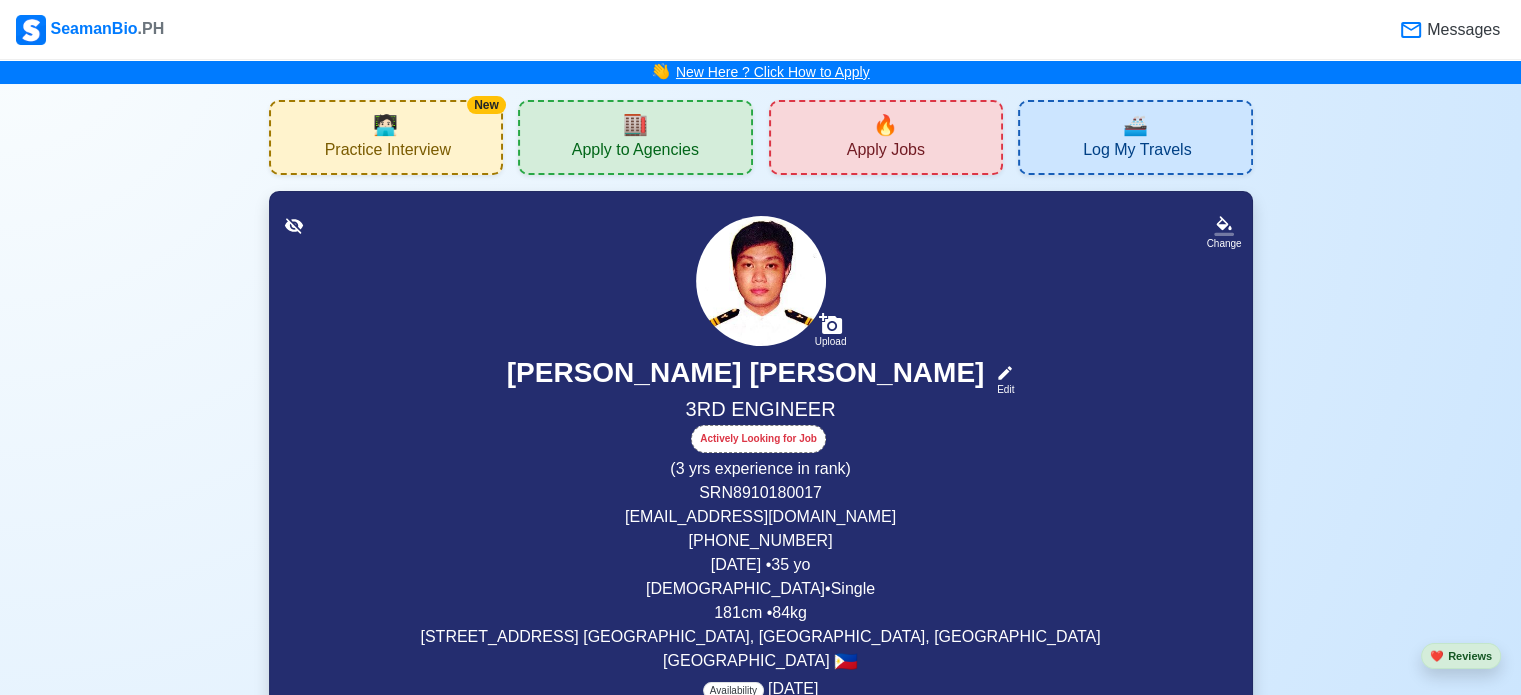 click on "New Here ? Click How to Apply" at bounding box center (773, 72) 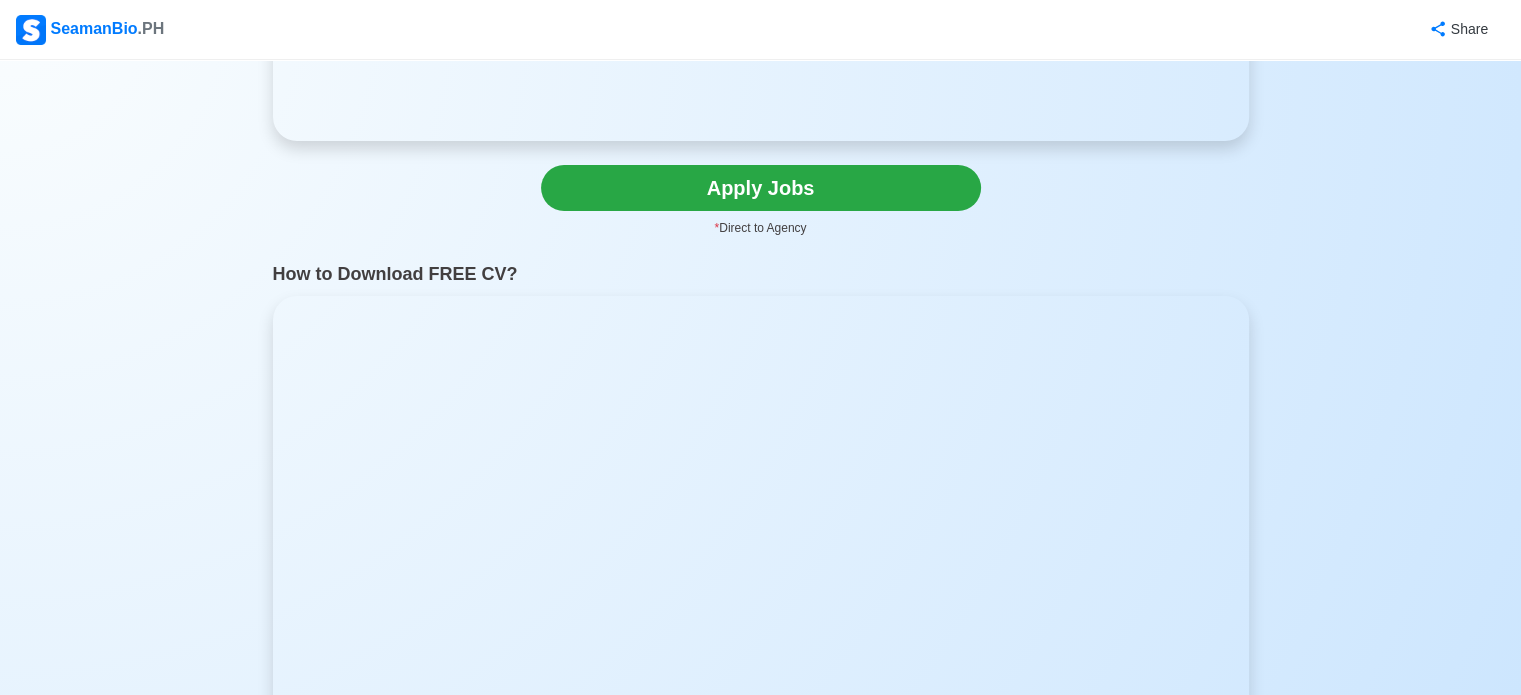scroll, scrollTop: 500, scrollLeft: 0, axis: vertical 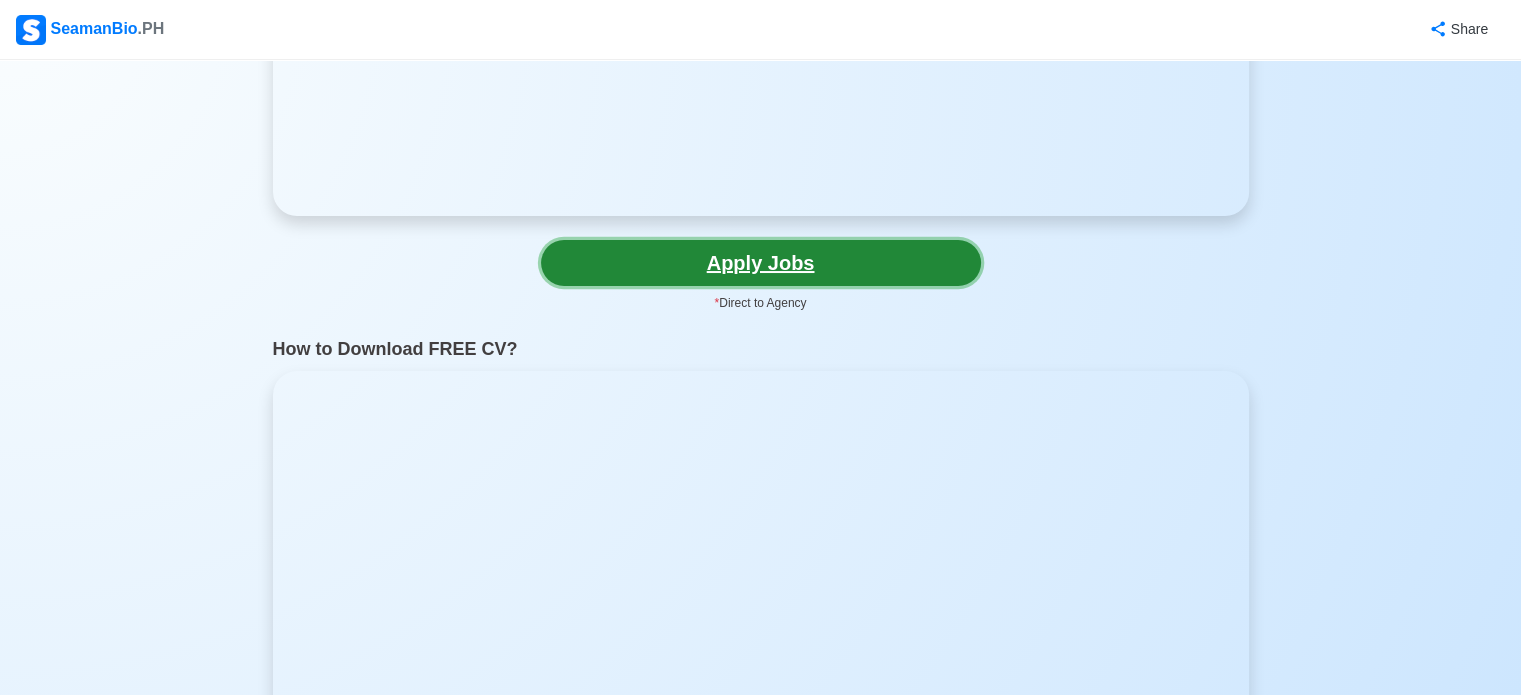 click on "Apply Jobs" at bounding box center (761, 263) 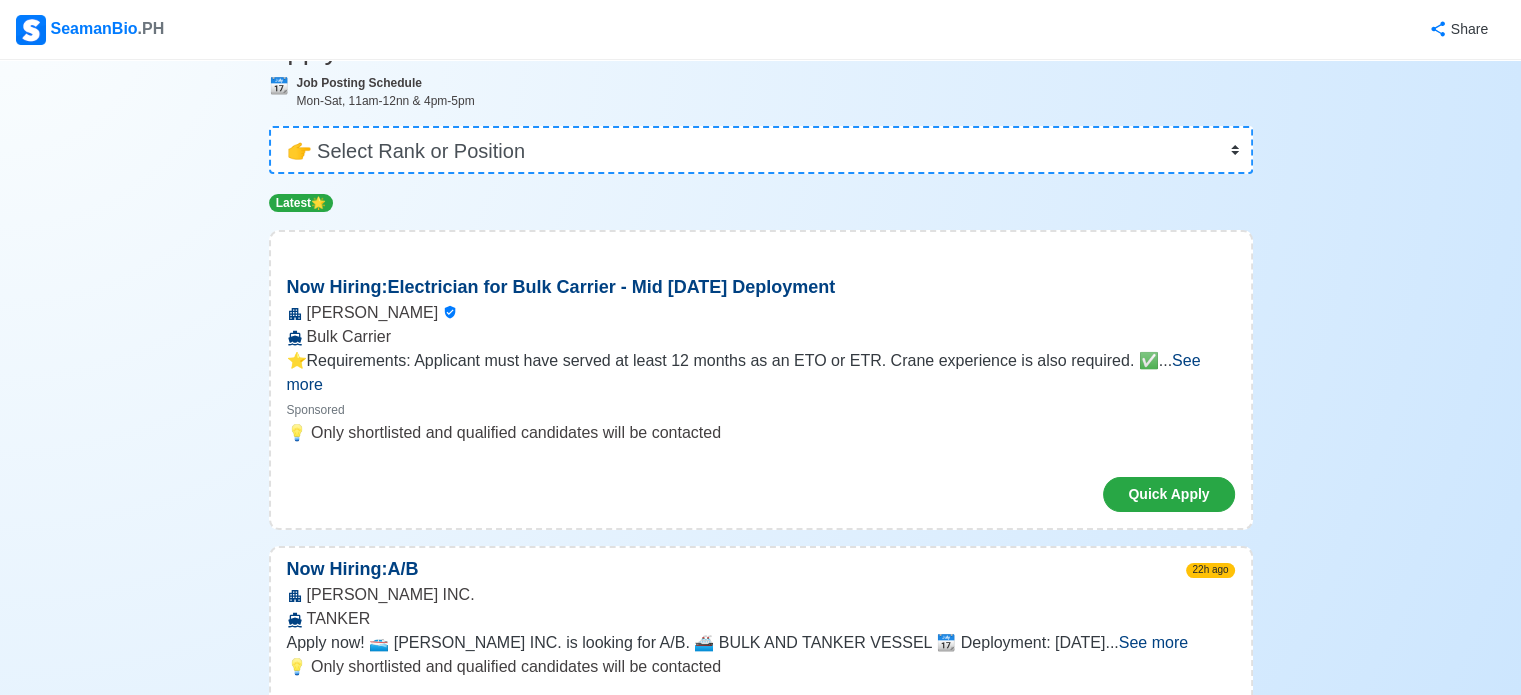 scroll, scrollTop: 0, scrollLeft: 0, axis: both 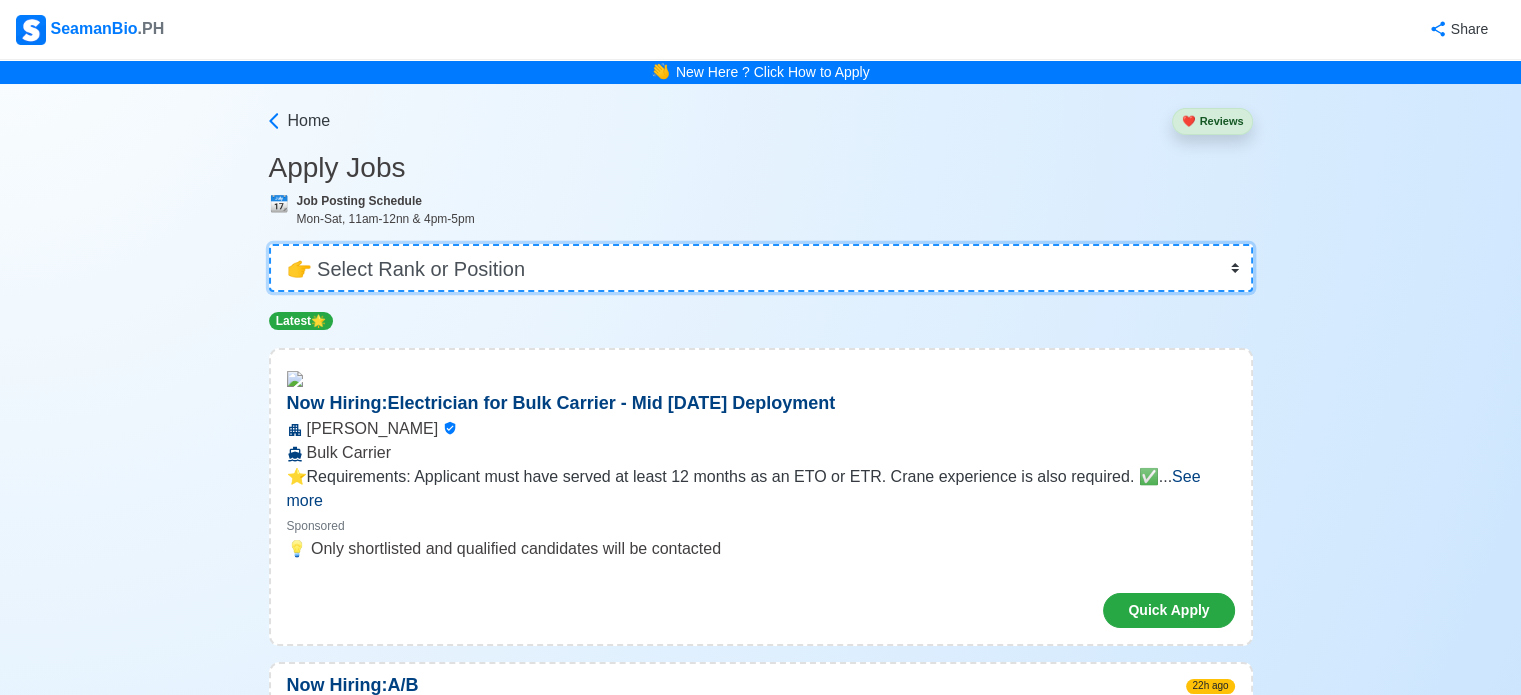 click on "👉 Select Rank or Position Master Chief Officer 2nd Officer 3rd Officer Junior Officer Chief Engineer 2nd Engineer 3rd Engineer 4th Engineer Gas Engineer Junior Engineer 1st Assistant Engineer 2nd Assistant Engineer 3rd Assistant Engineer ETO/ETR Electrician Electrical Engineer Oiler Fitter Welder Chief Cook Chef Cook [PERSON_NAME] Wiper Rigger Ordinary [PERSON_NAME] [PERSON_NAME] Motorman Pumpman Bosun Cadet Reefer Mechanic Operator Repairman Painter Steward Waiter Others" at bounding box center [761, 268] 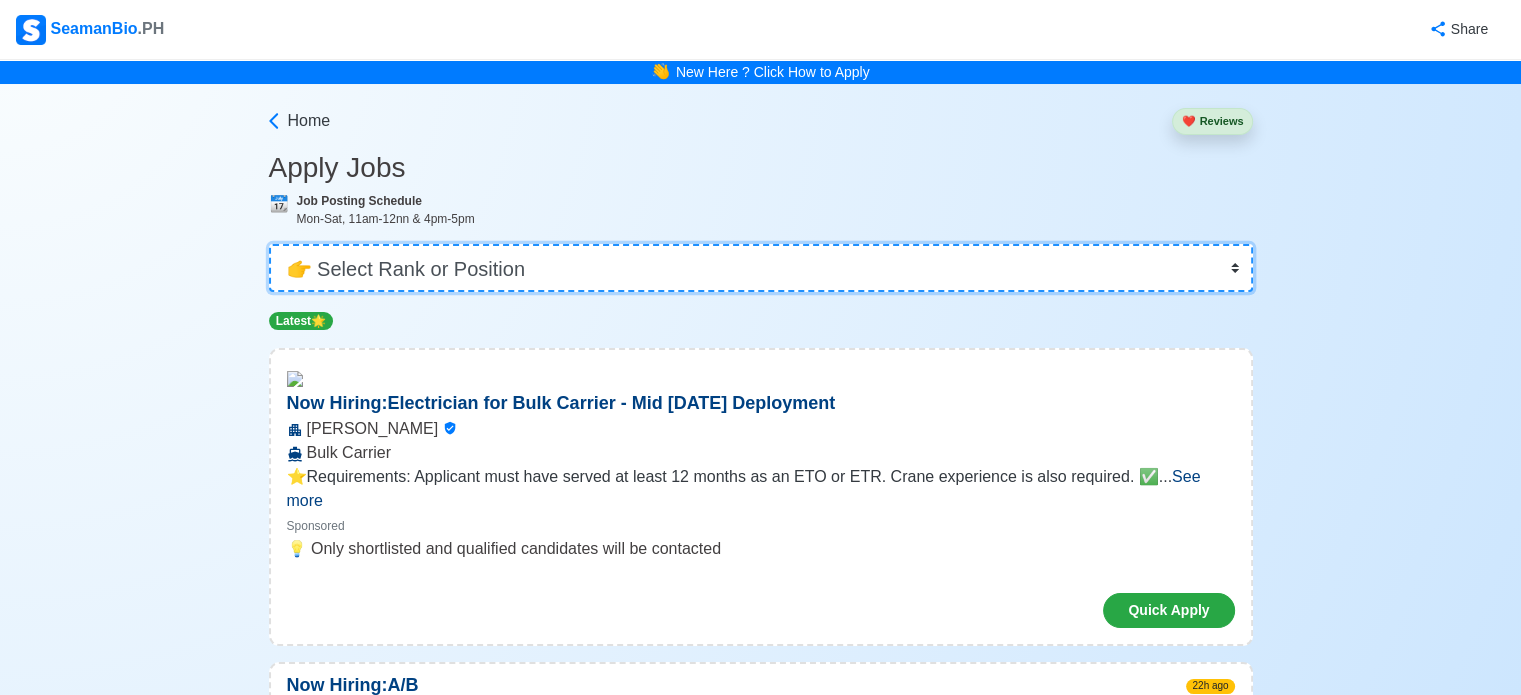 select on "3rd Engineer" 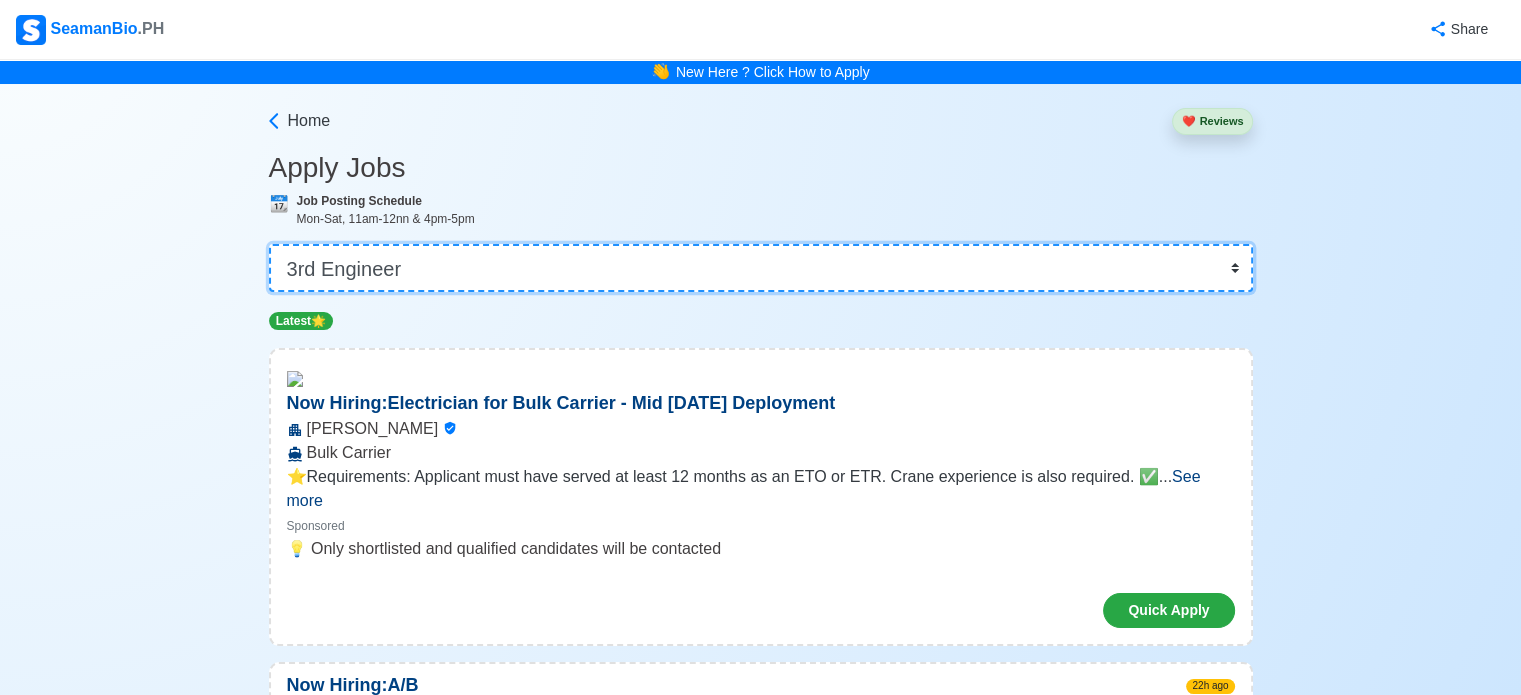 click on "👉 Select Rank or Position Master Chief Officer 2nd Officer 3rd Officer Junior Officer Chief Engineer 2nd Engineer 3rd Engineer 4th Engineer Gas Engineer Junior Engineer 1st Assistant Engineer 2nd Assistant Engineer 3rd Assistant Engineer ETO/ETR Electrician Electrical Engineer Oiler Fitter Welder Chief Cook Chef Cook [PERSON_NAME] Wiper Rigger Ordinary [PERSON_NAME] [PERSON_NAME] Motorman Pumpman Bosun Cadet Reefer Mechanic Operator Repairman Painter Steward Waiter Others" at bounding box center [761, 268] 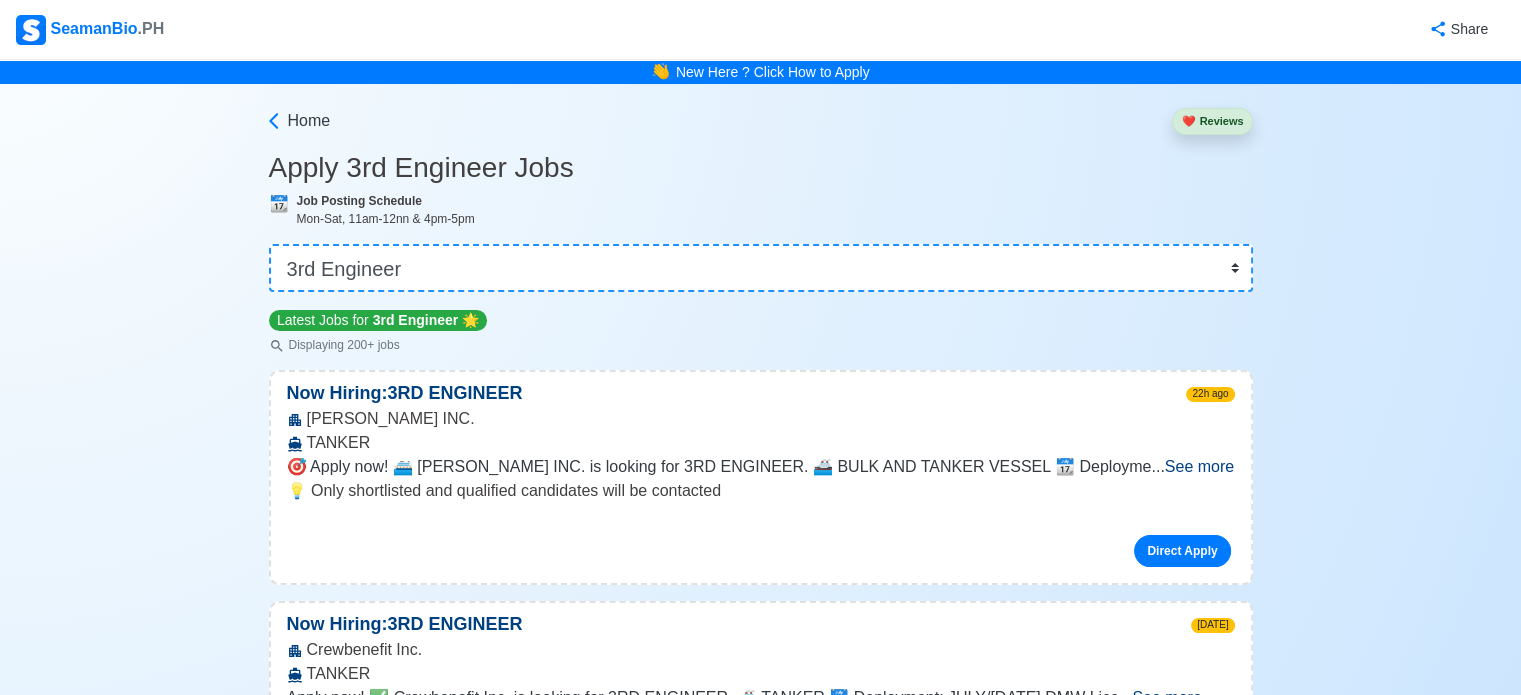 click on "💡 Only shortlisted and qualified candidates will be contacted Direct Apply" 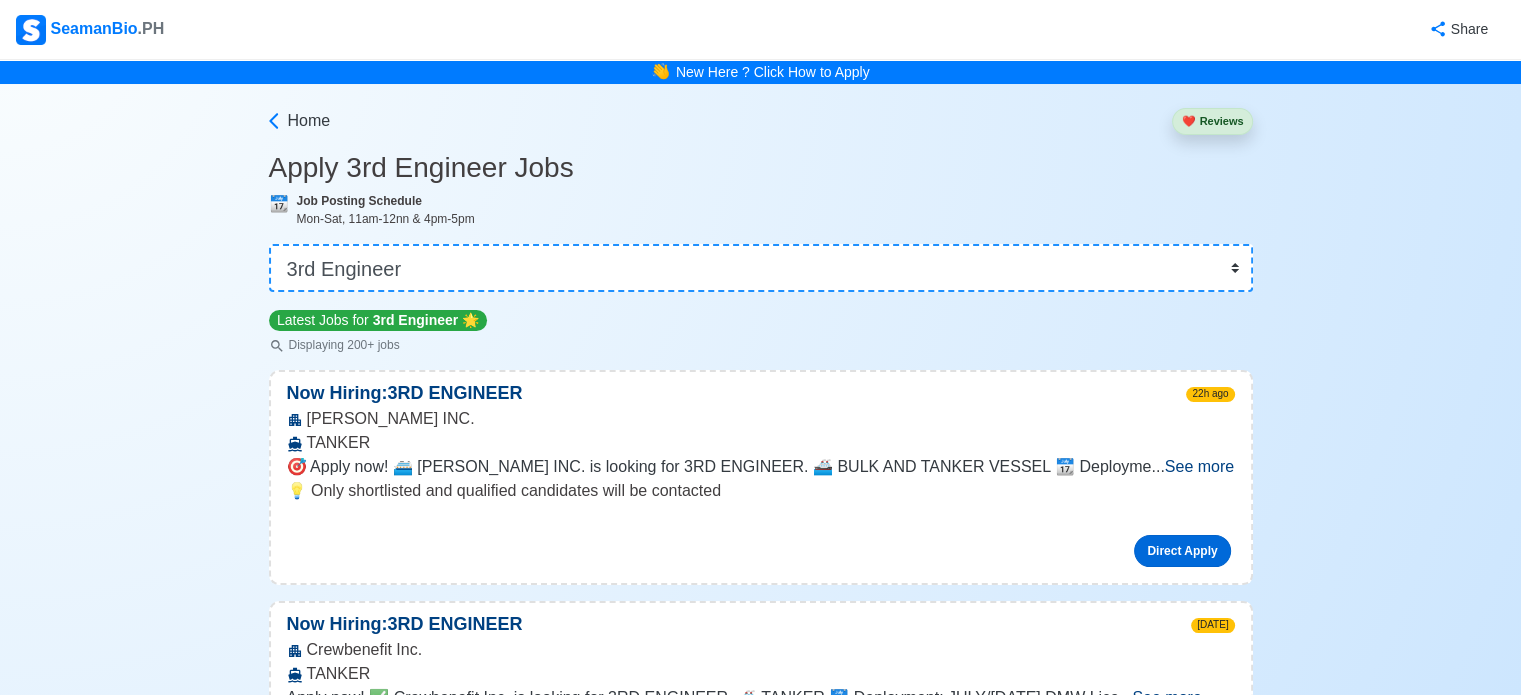 click on "Direct Apply" at bounding box center (1182, 551) 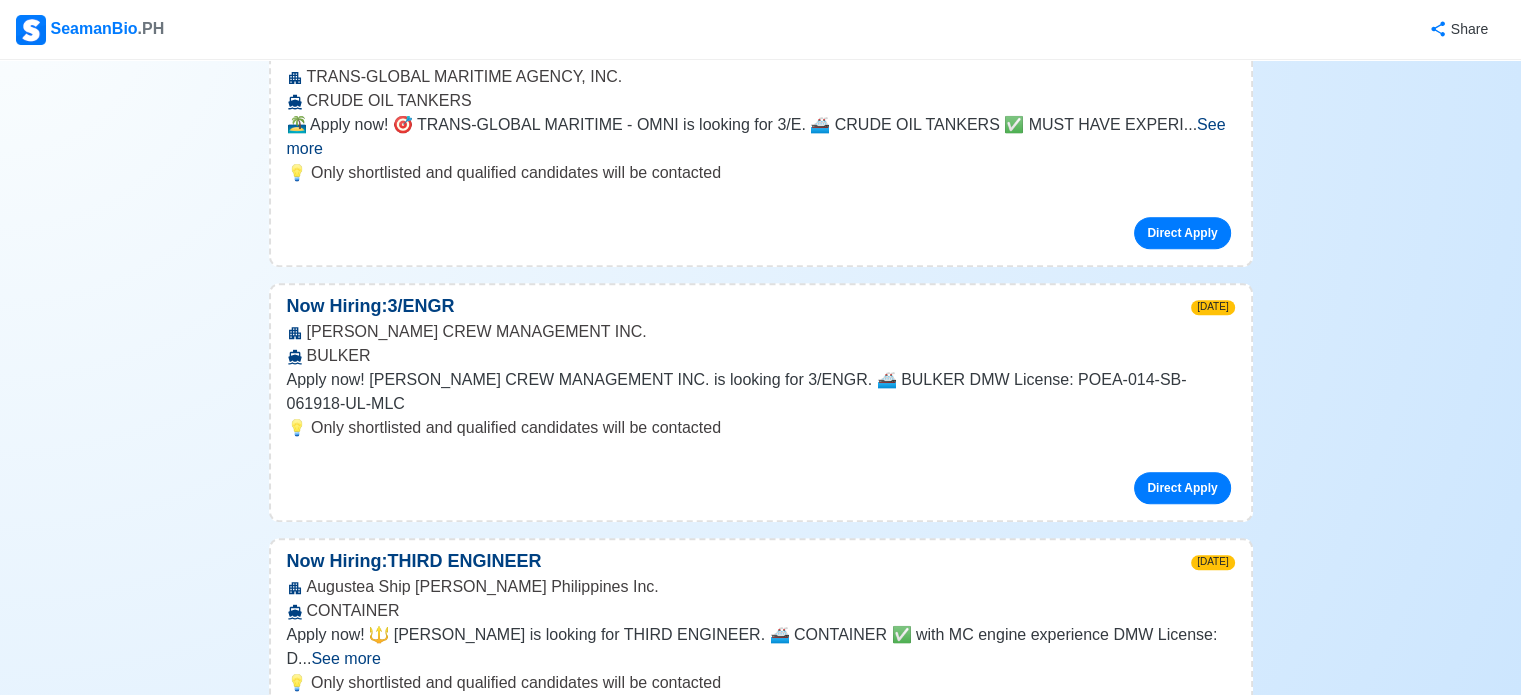 scroll, scrollTop: 800, scrollLeft: 0, axis: vertical 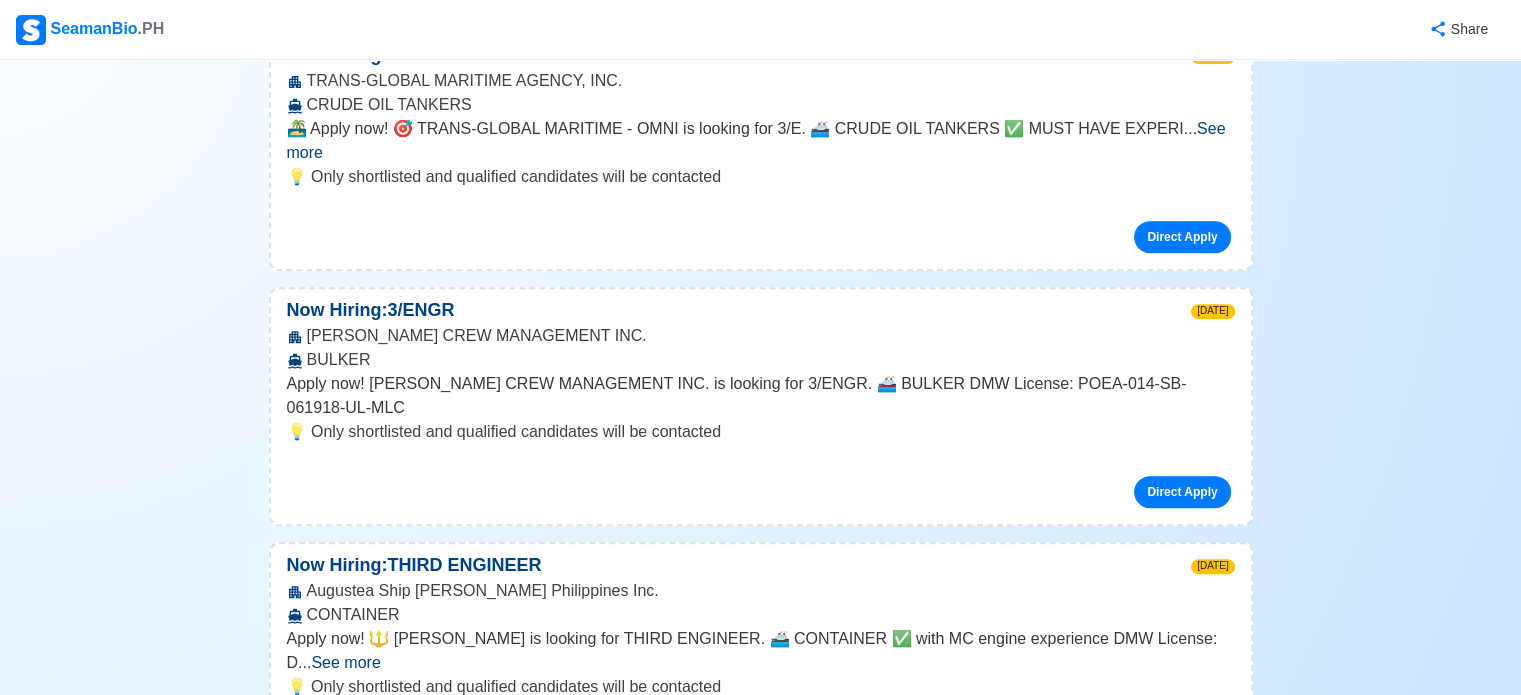 click on "Direct Apply" at bounding box center [761, 484] 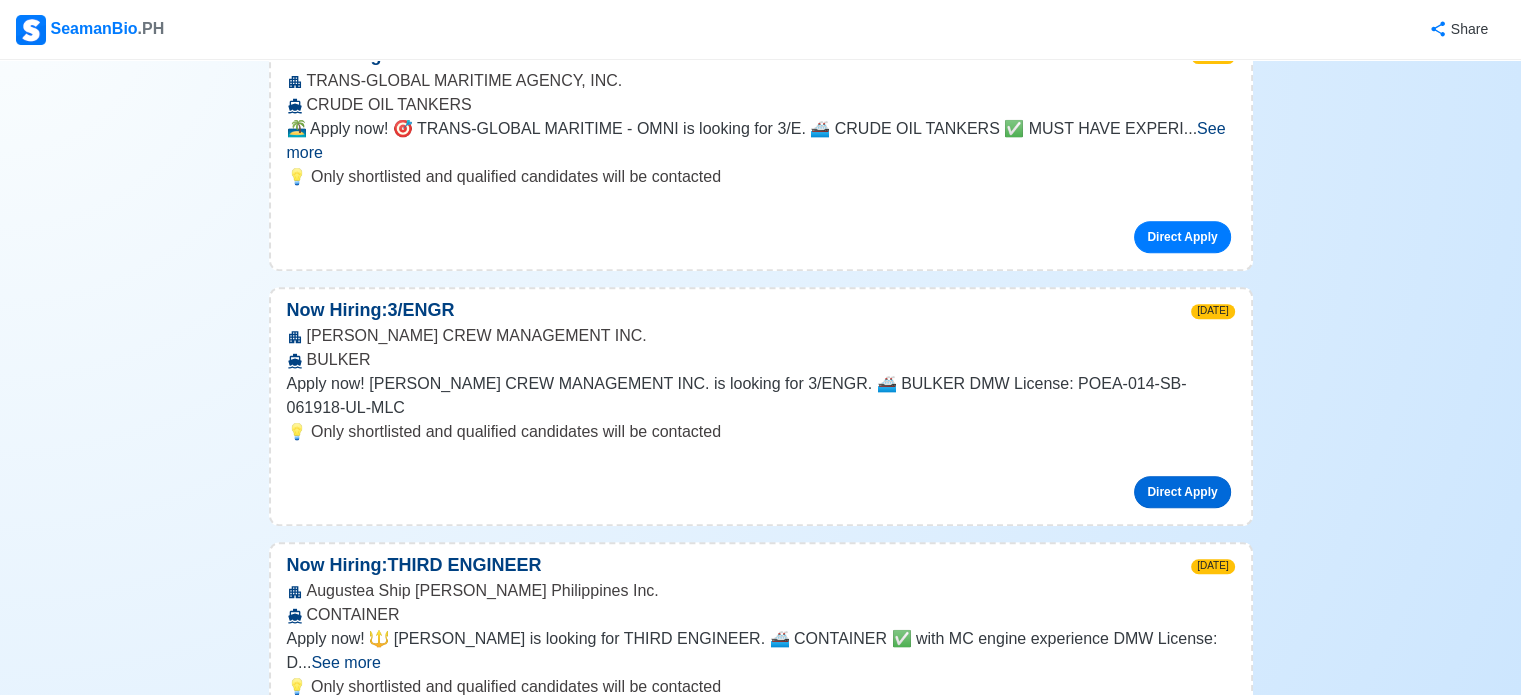 click on "Direct Apply" at bounding box center (1182, 492) 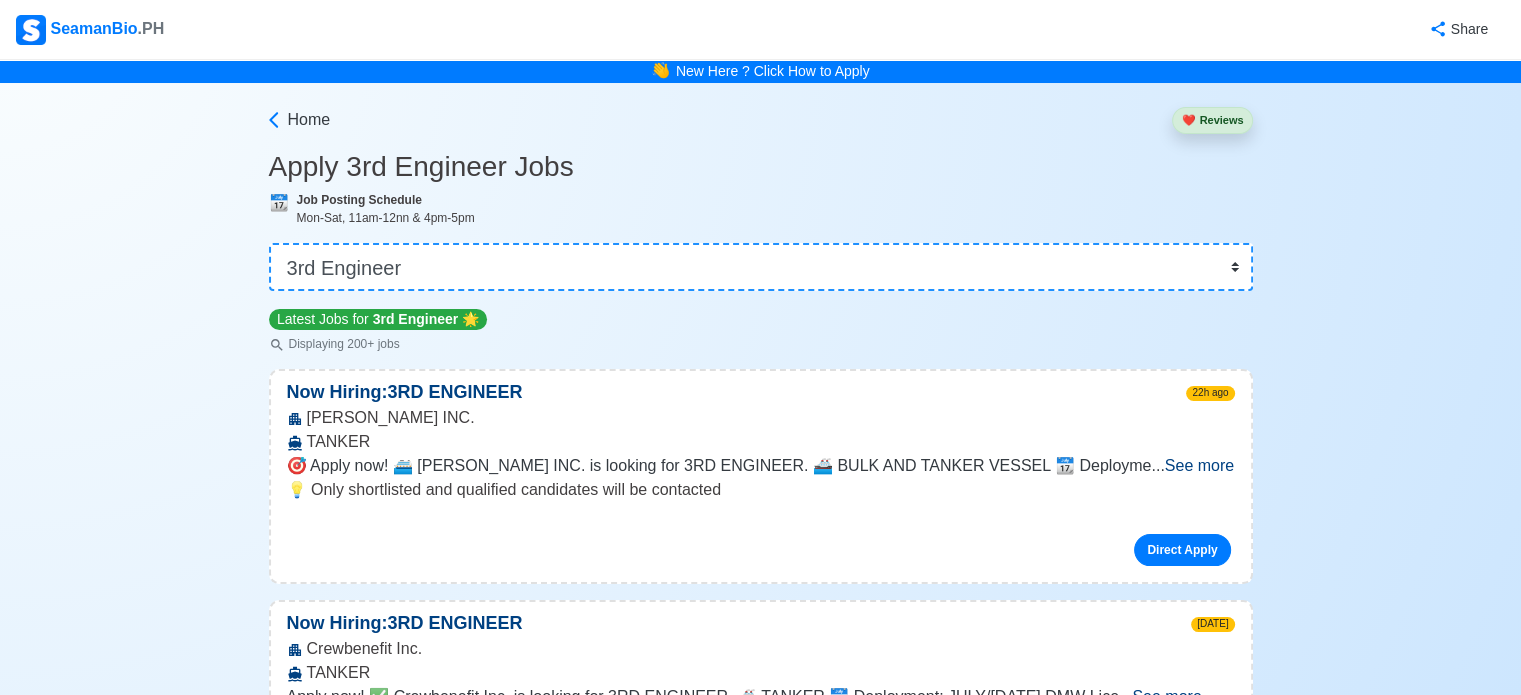 scroll, scrollTop: 0, scrollLeft: 0, axis: both 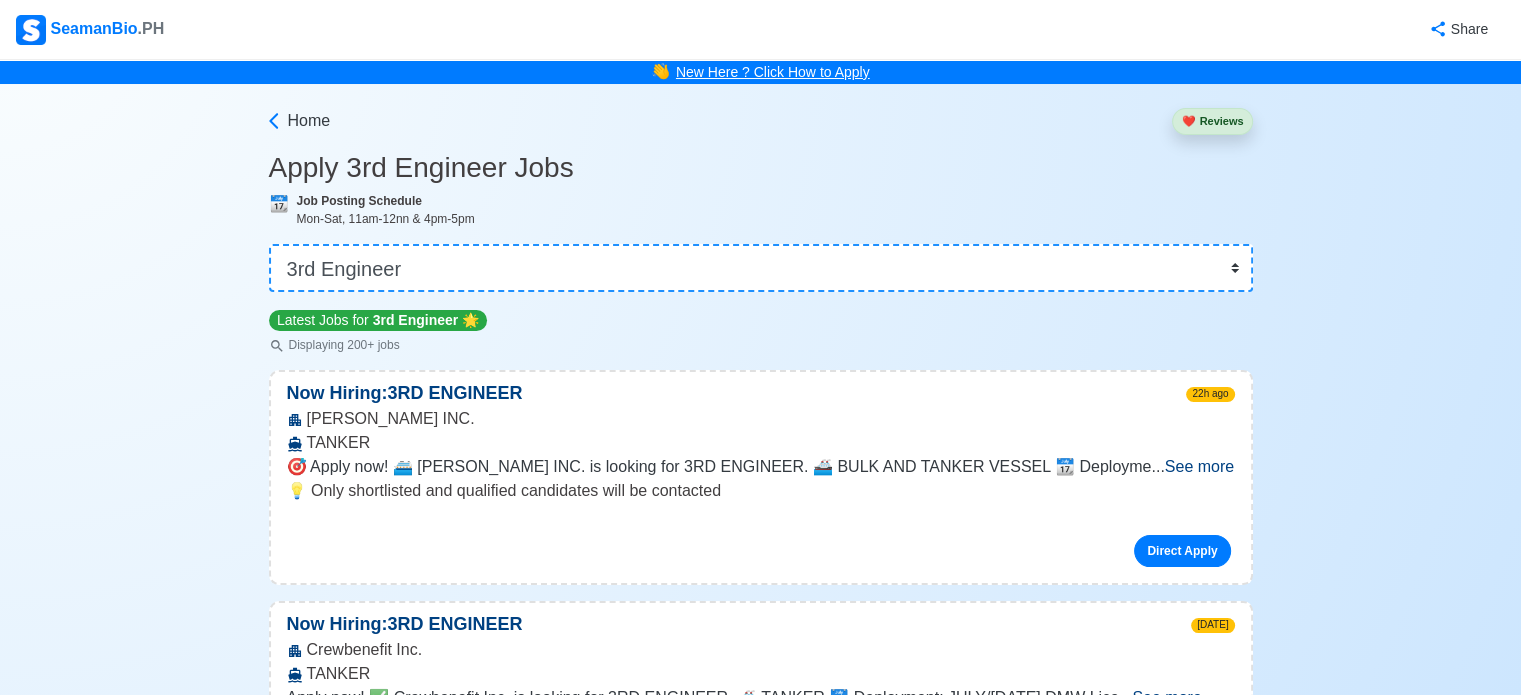 click on "New Here ? Click How to Apply" at bounding box center (773, 72) 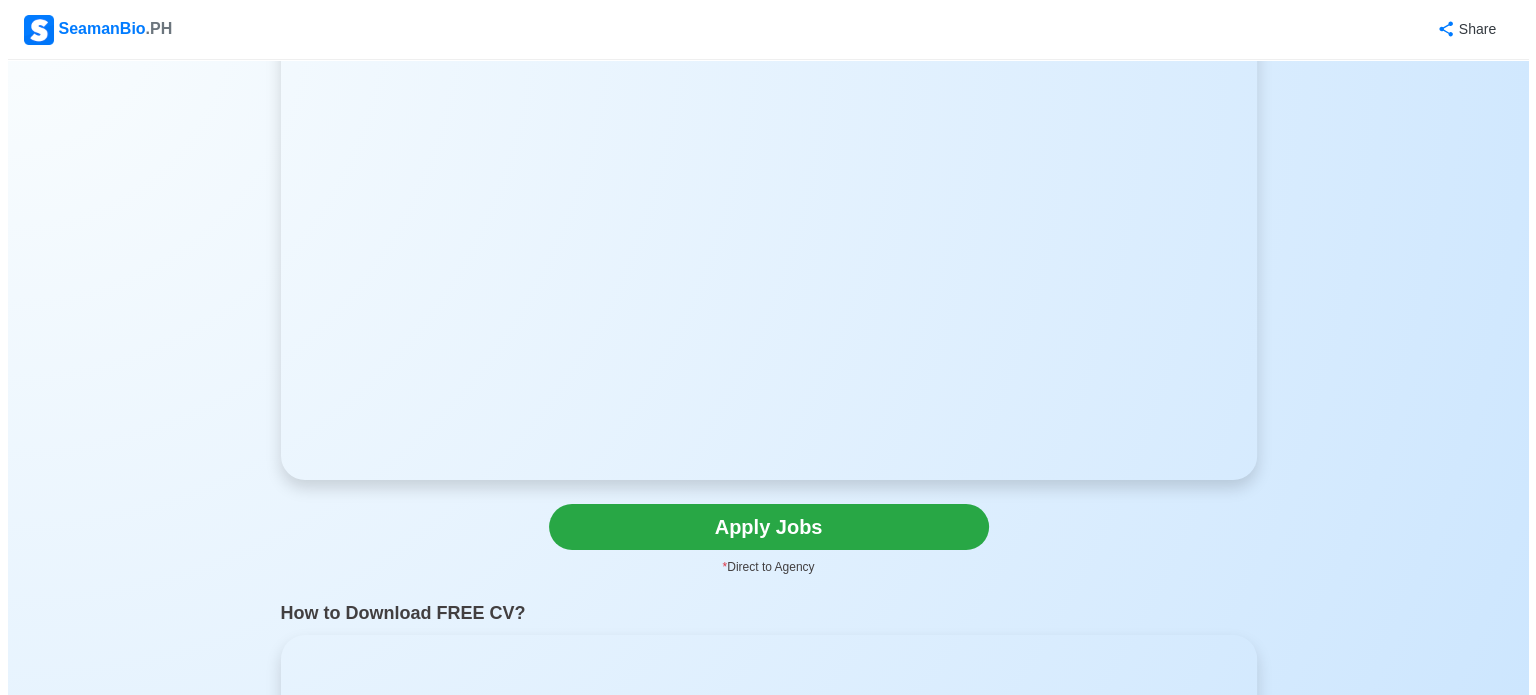 scroll, scrollTop: 0, scrollLeft: 0, axis: both 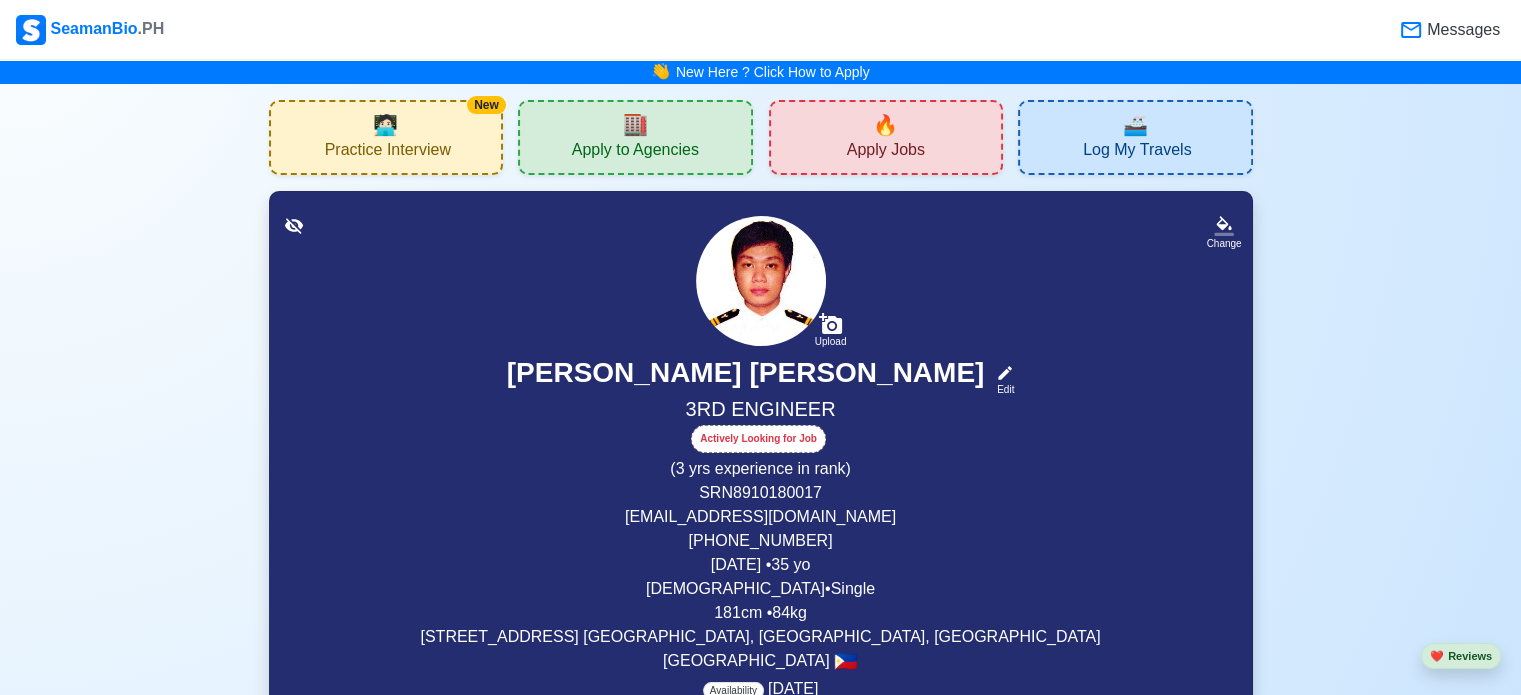 click on "Apply to Agencies" at bounding box center (635, 152) 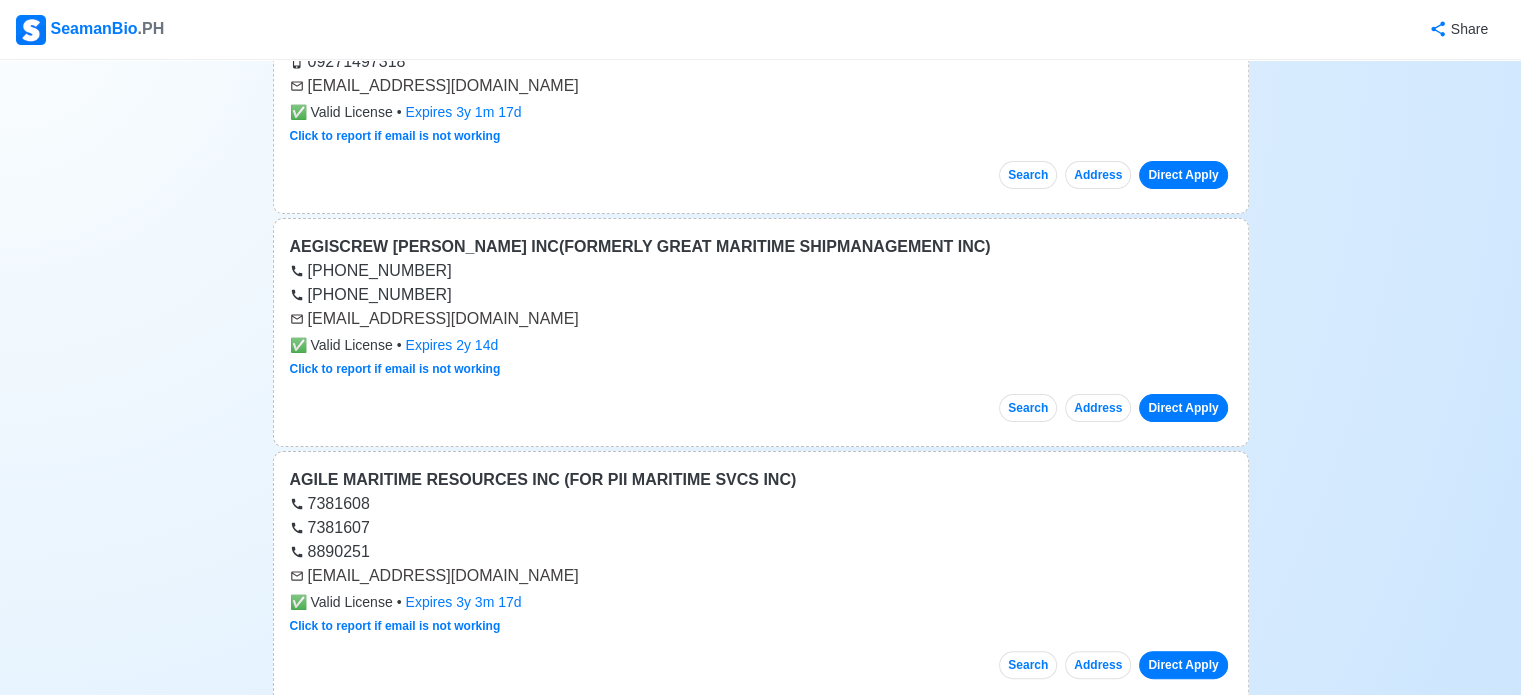 scroll, scrollTop: 0, scrollLeft: 0, axis: both 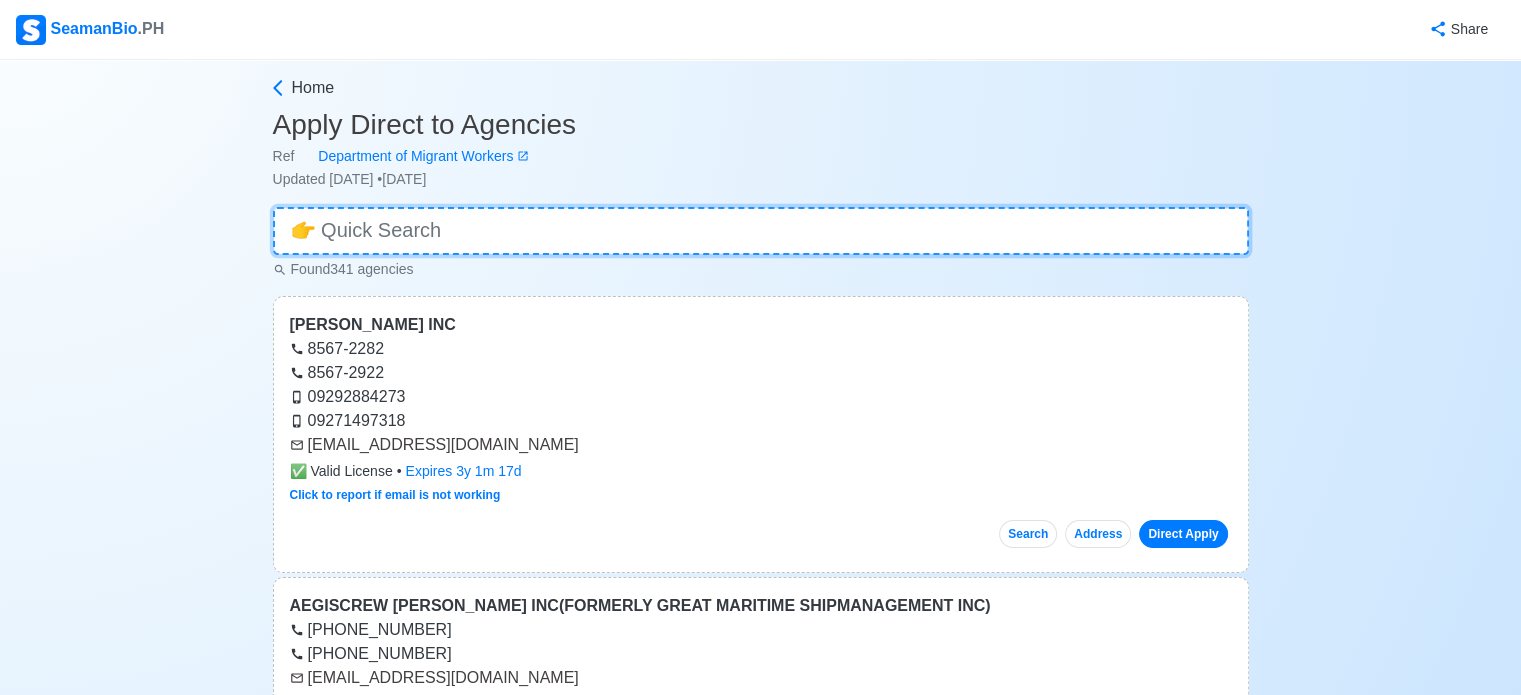 click at bounding box center [761, 231] 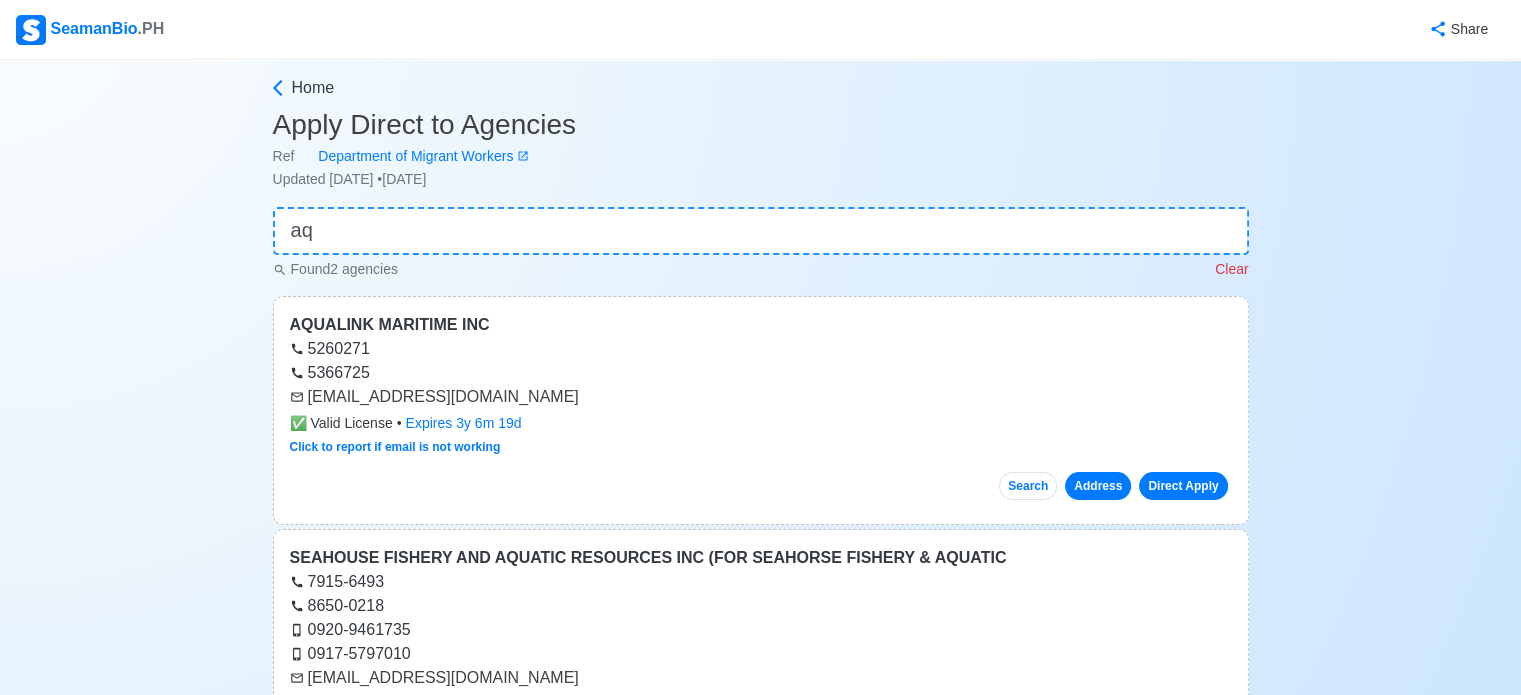 click on "Address" at bounding box center [1098, 486] 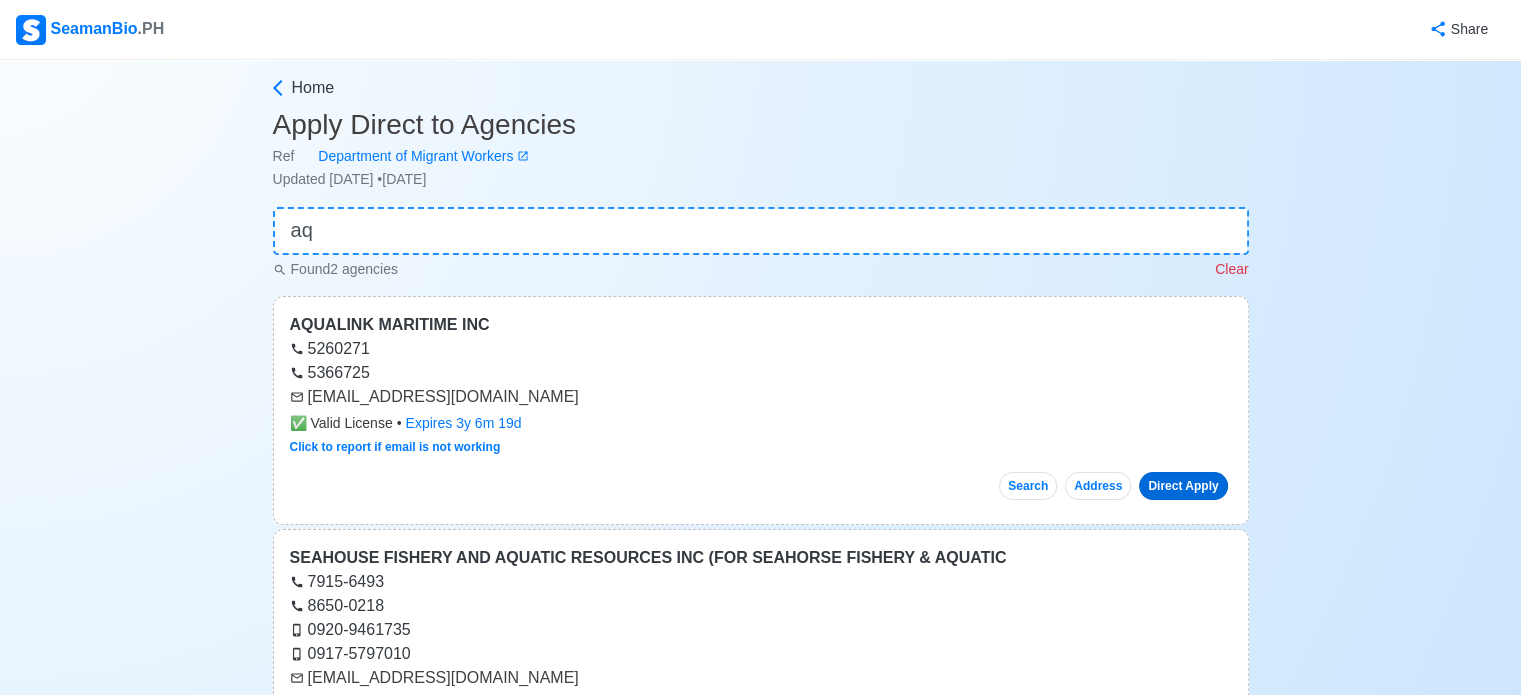 click on "Direct Apply" at bounding box center (1183, 486) 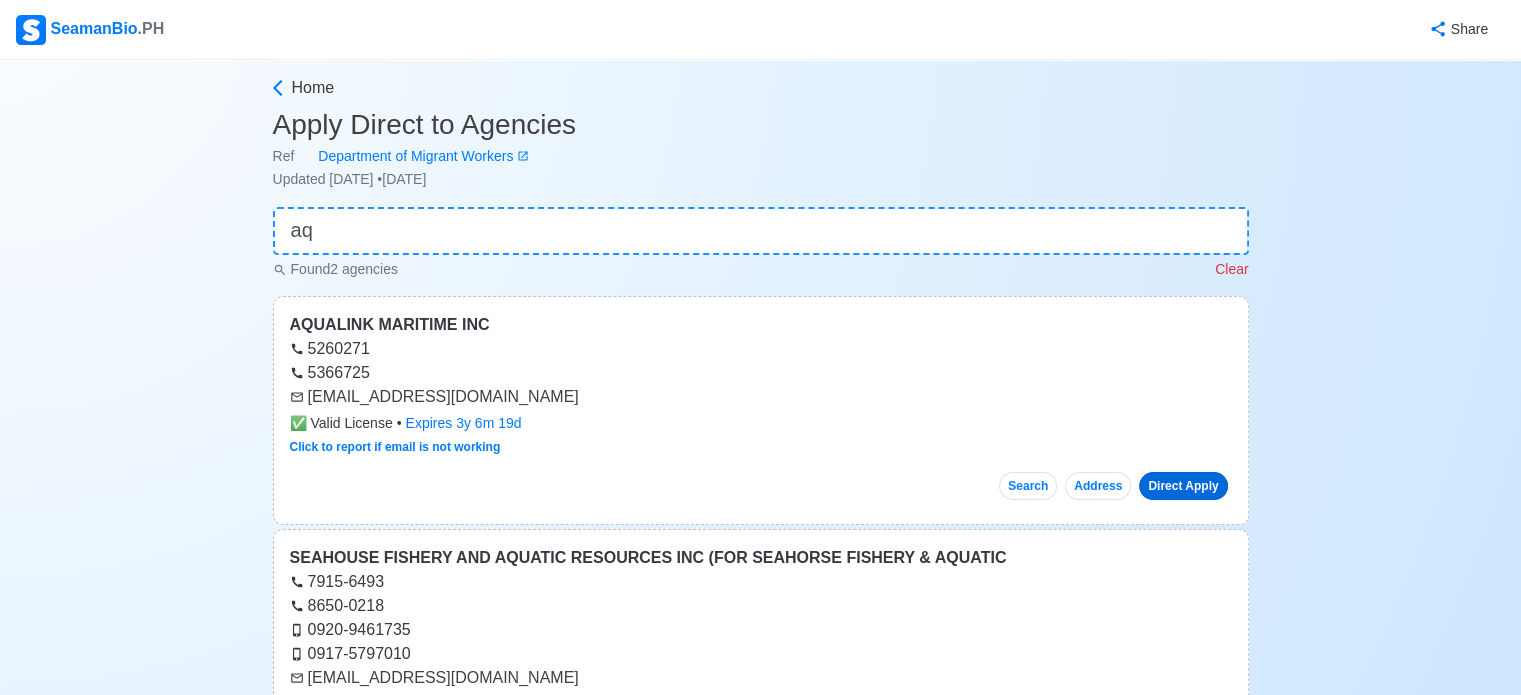 click on "Direct Apply" at bounding box center (1183, 486) 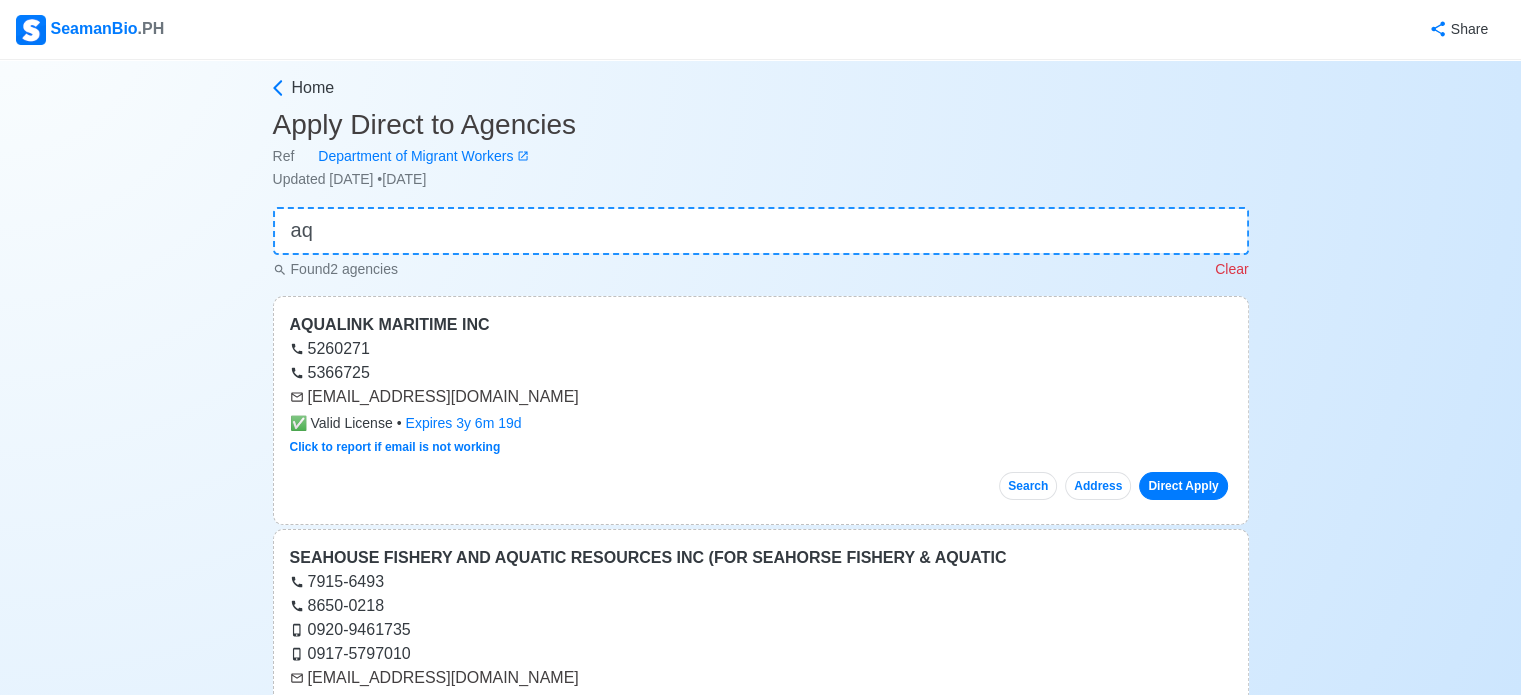 click on "[EMAIL_ADDRESS][DOMAIN_NAME]" at bounding box center (761, 397) 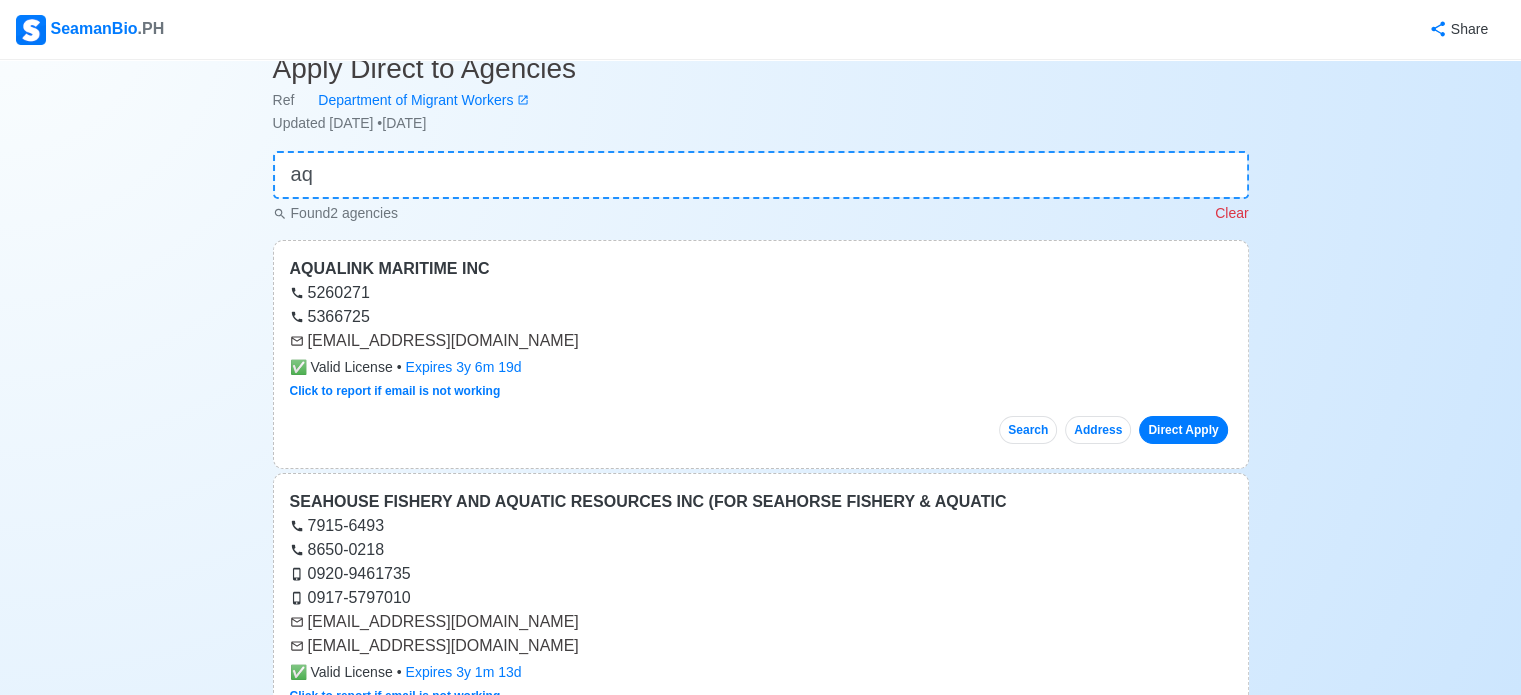 scroll, scrollTop: 0, scrollLeft: 0, axis: both 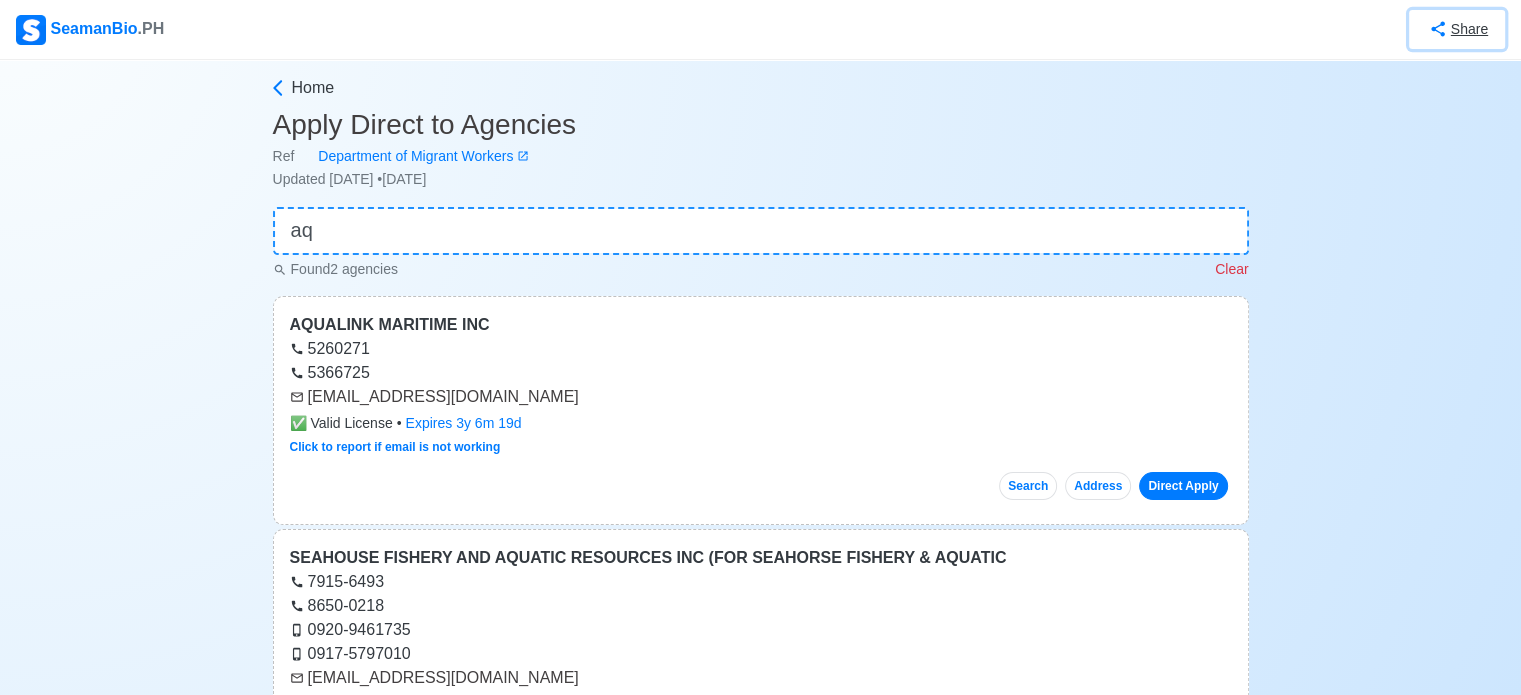 click on "Share" at bounding box center [1457, 29] 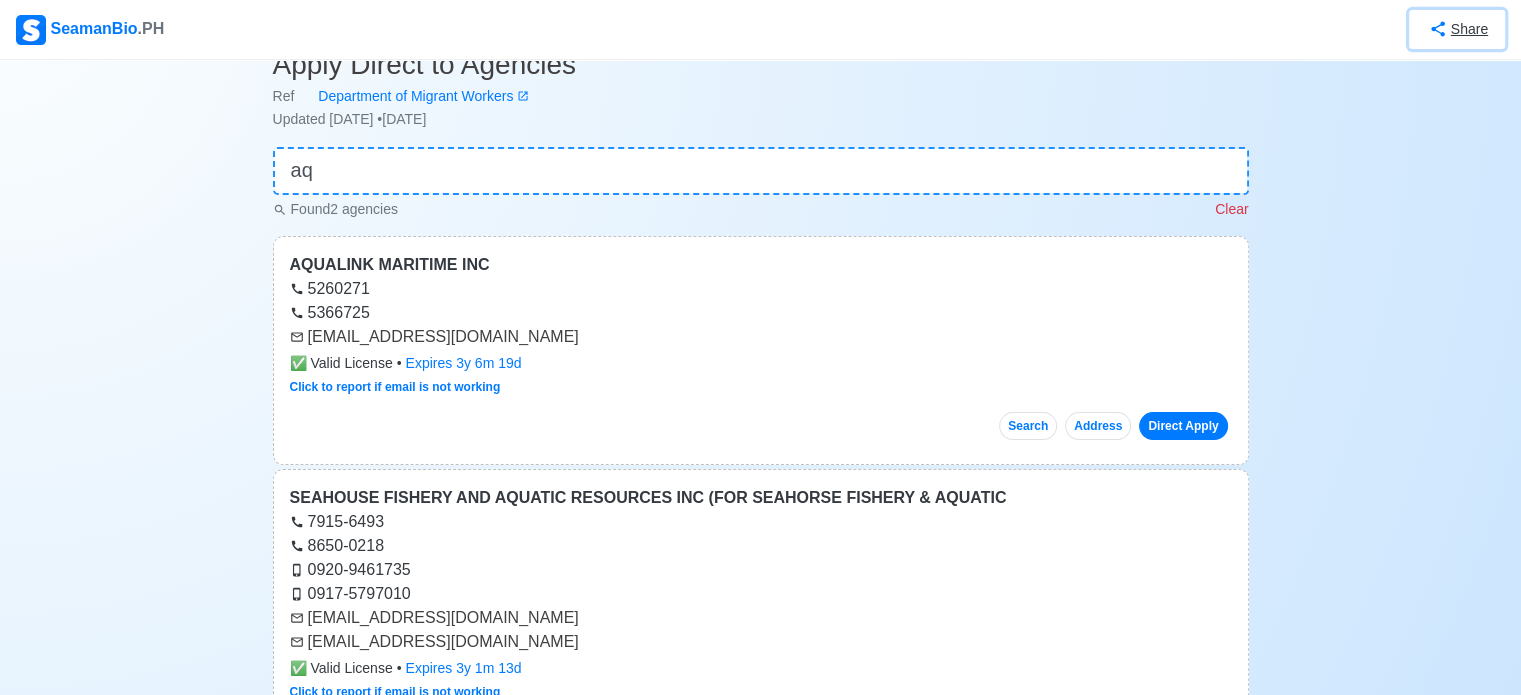 scroll, scrollTop: 0, scrollLeft: 0, axis: both 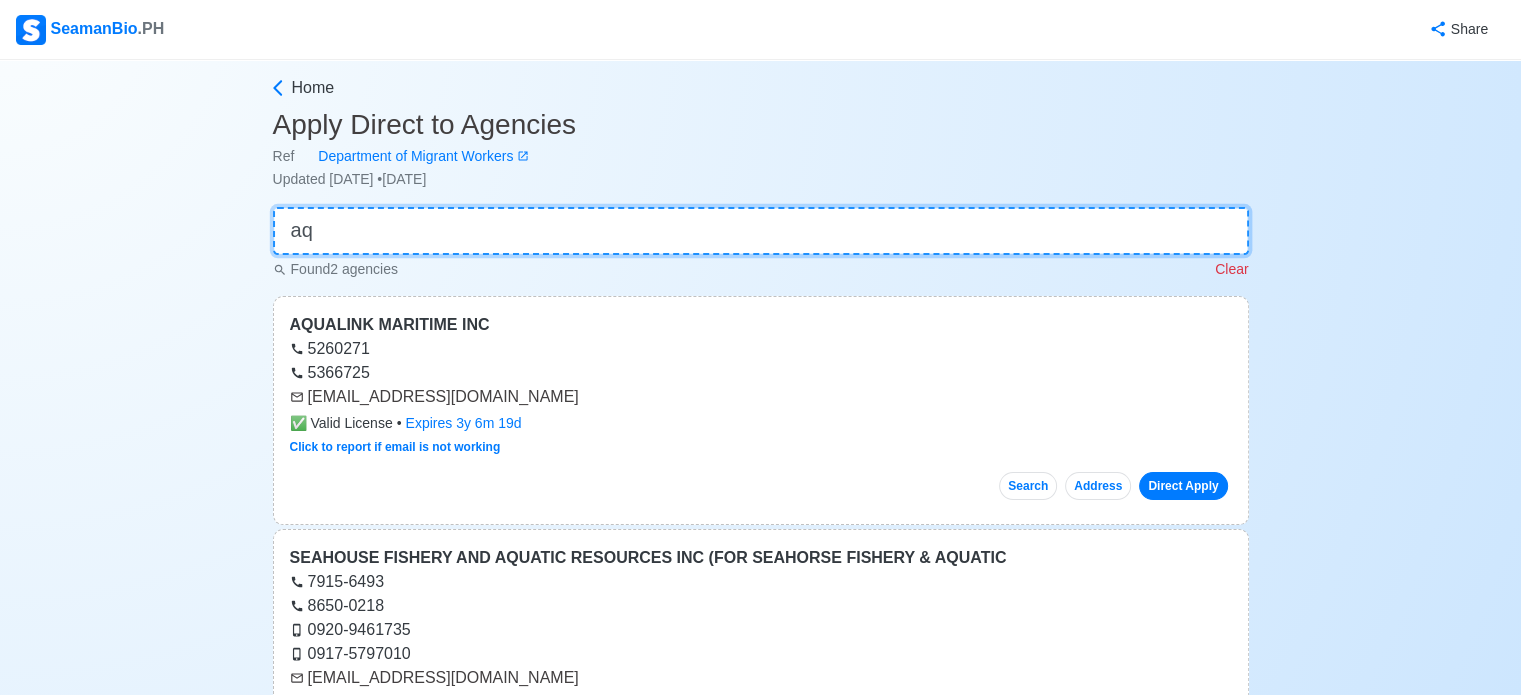 drag, startPoint x: 468, startPoint y: 241, endPoint x: 160, endPoint y: 248, distance: 308.07953 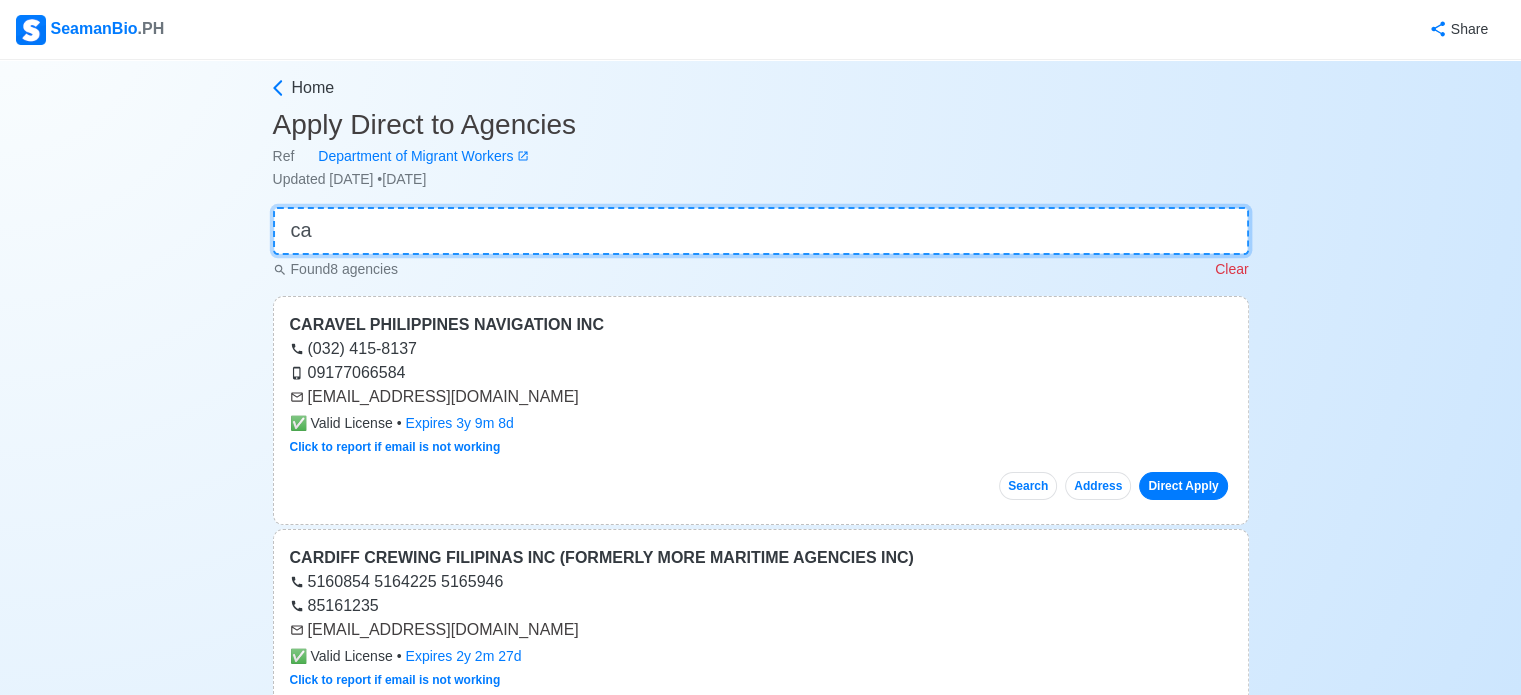 type on "c" 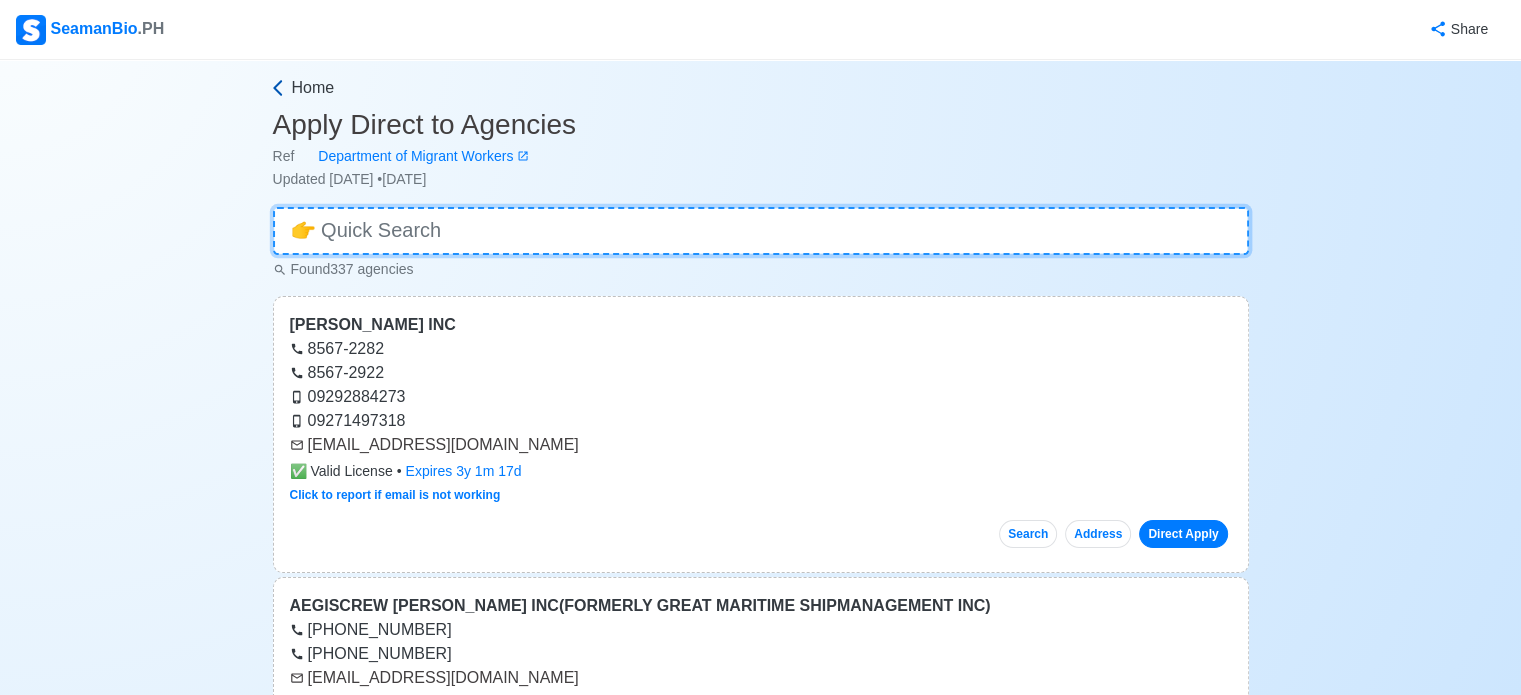 type 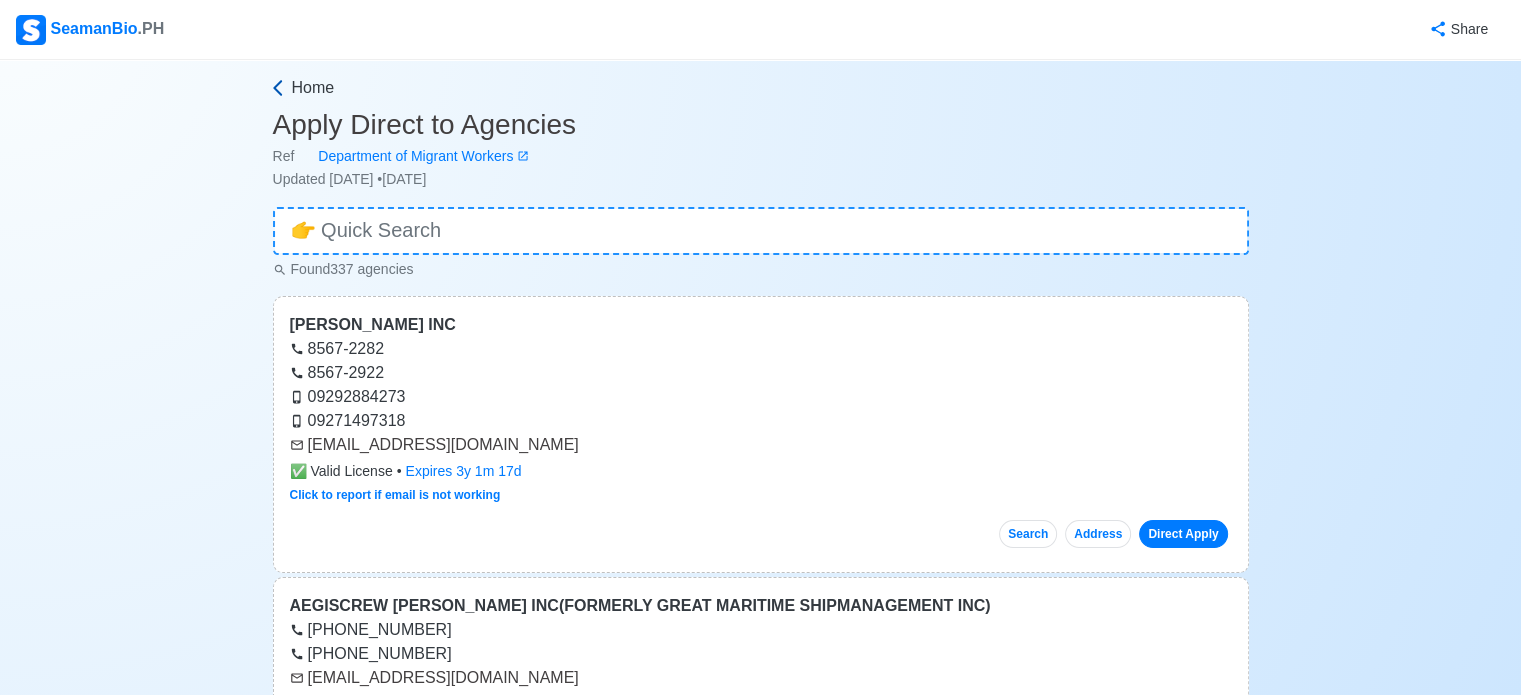 click on "Home" at bounding box center [313, 88] 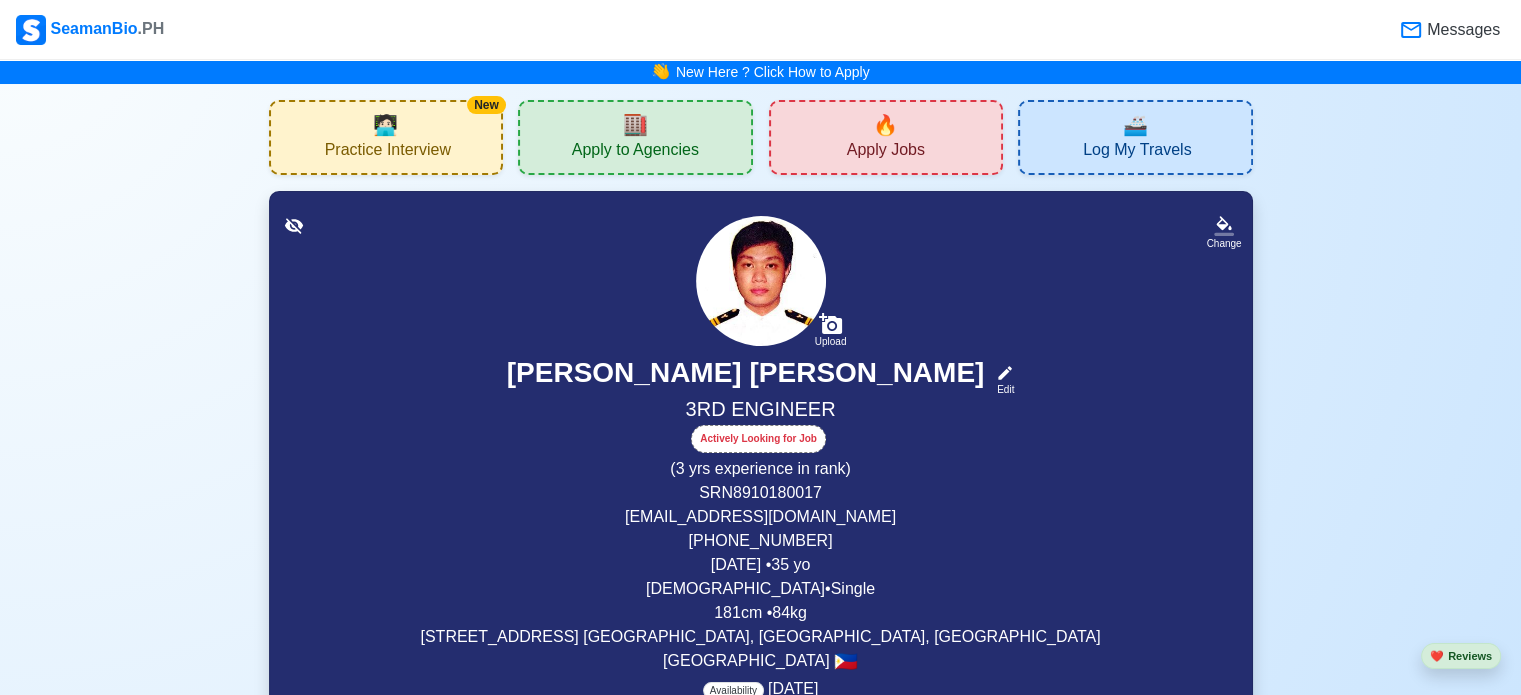 click on "🔥" at bounding box center [885, 125] 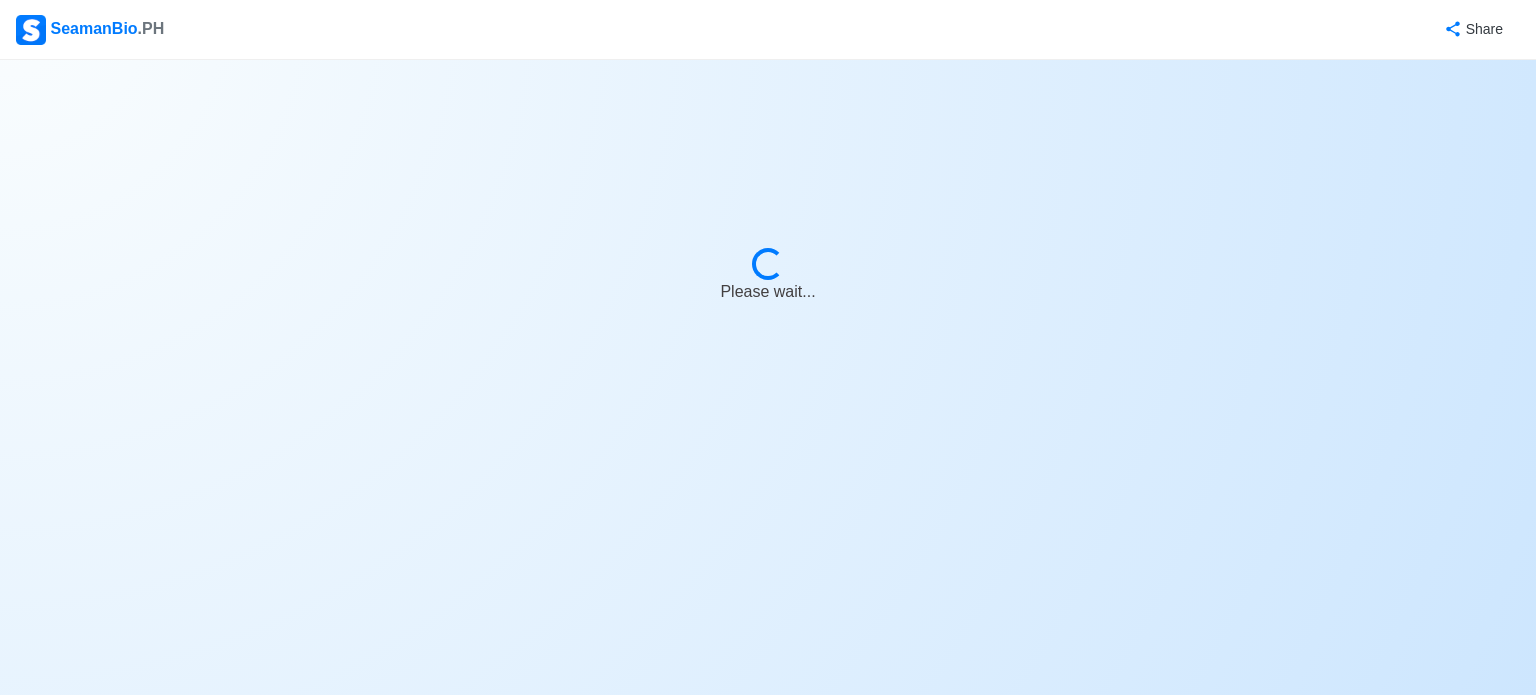 select on "3rd Engineer" 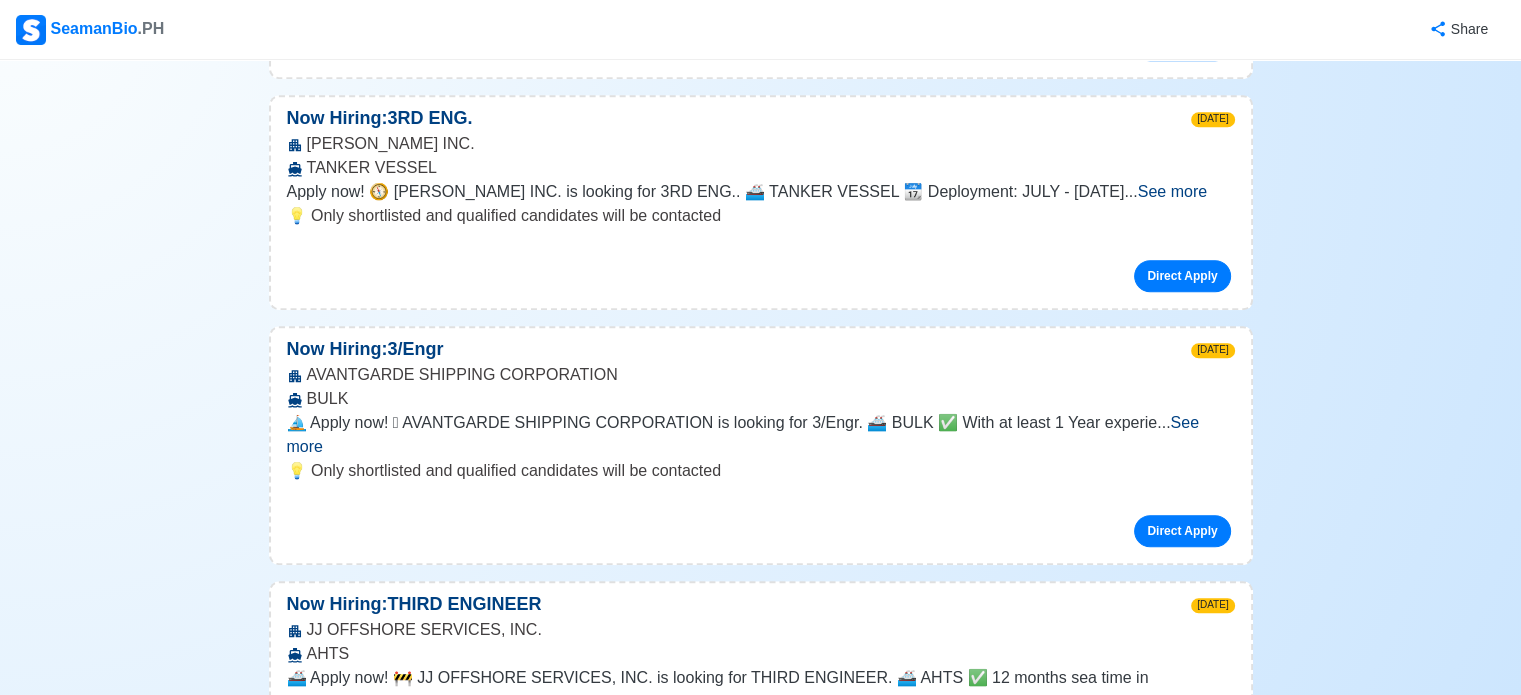scroll, scrollTop: 1500, scrollLeft: 0, axis: vertical 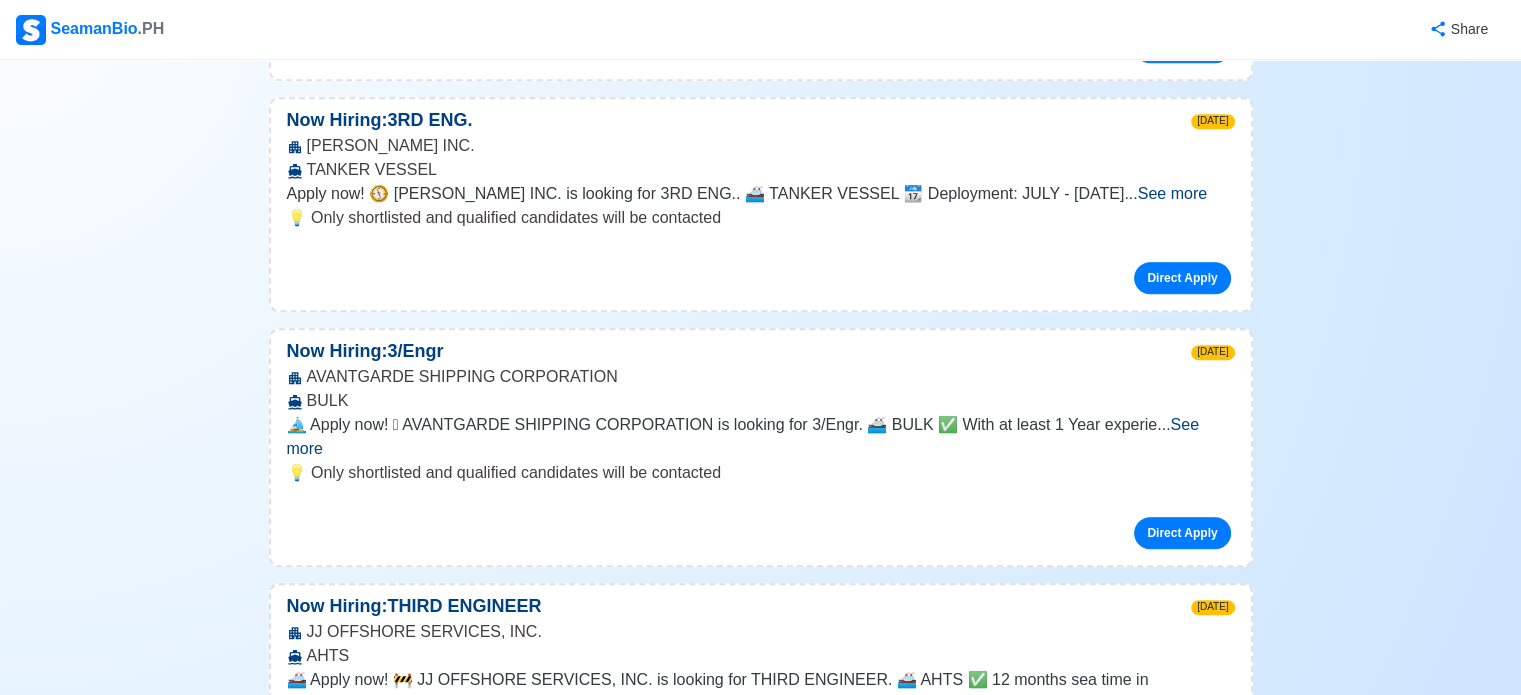 click on "See more" at bounding box center [743, 436] 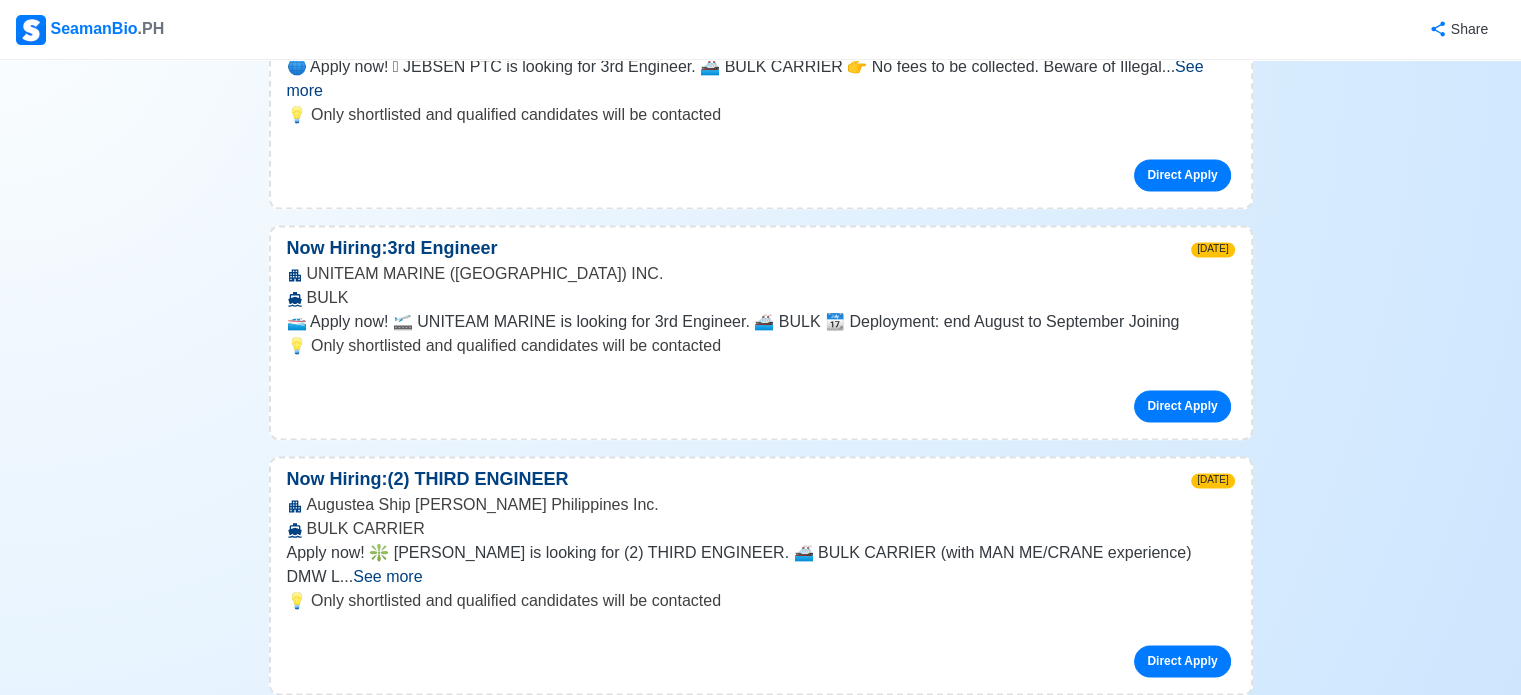 scroll, scrollTop: 3000, scrollLeft: 0, axis: vertical 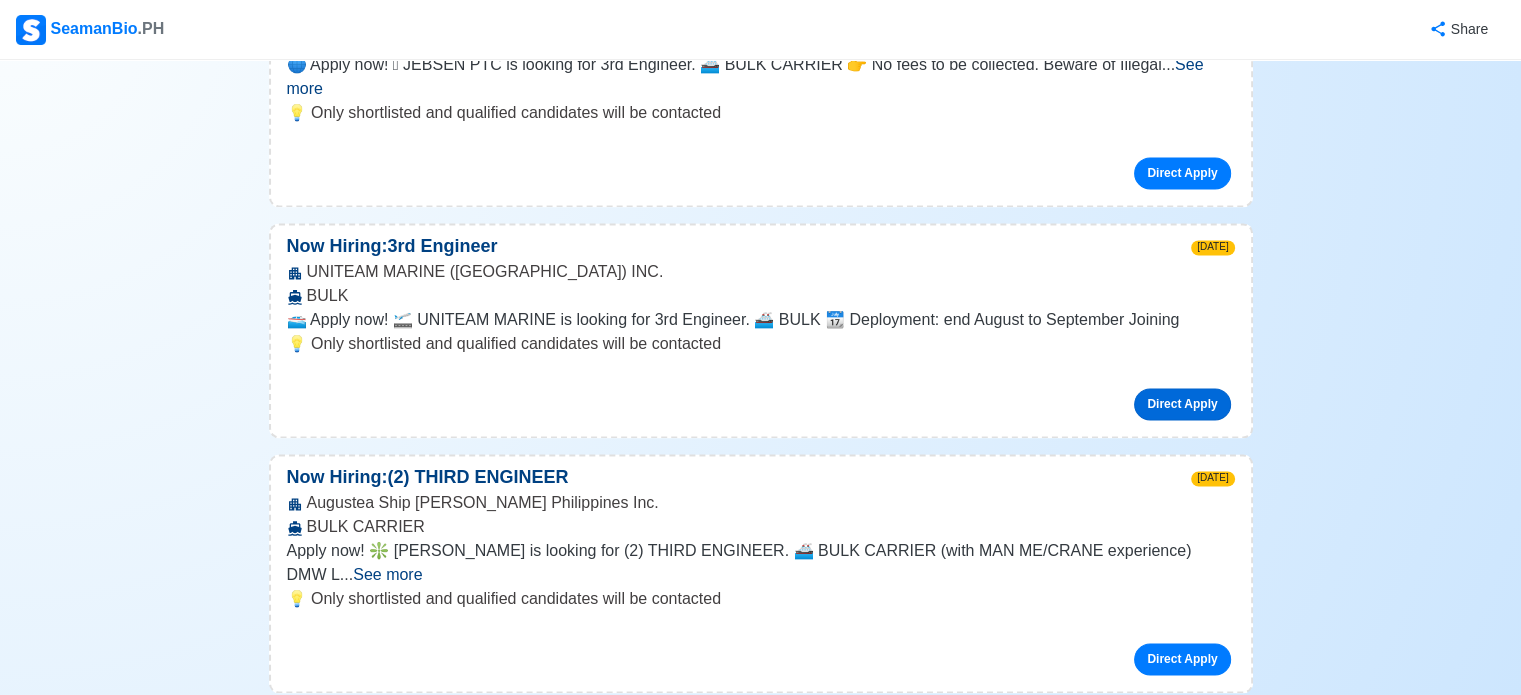 click on "Direct Apply" at bounding box center [761, 396] 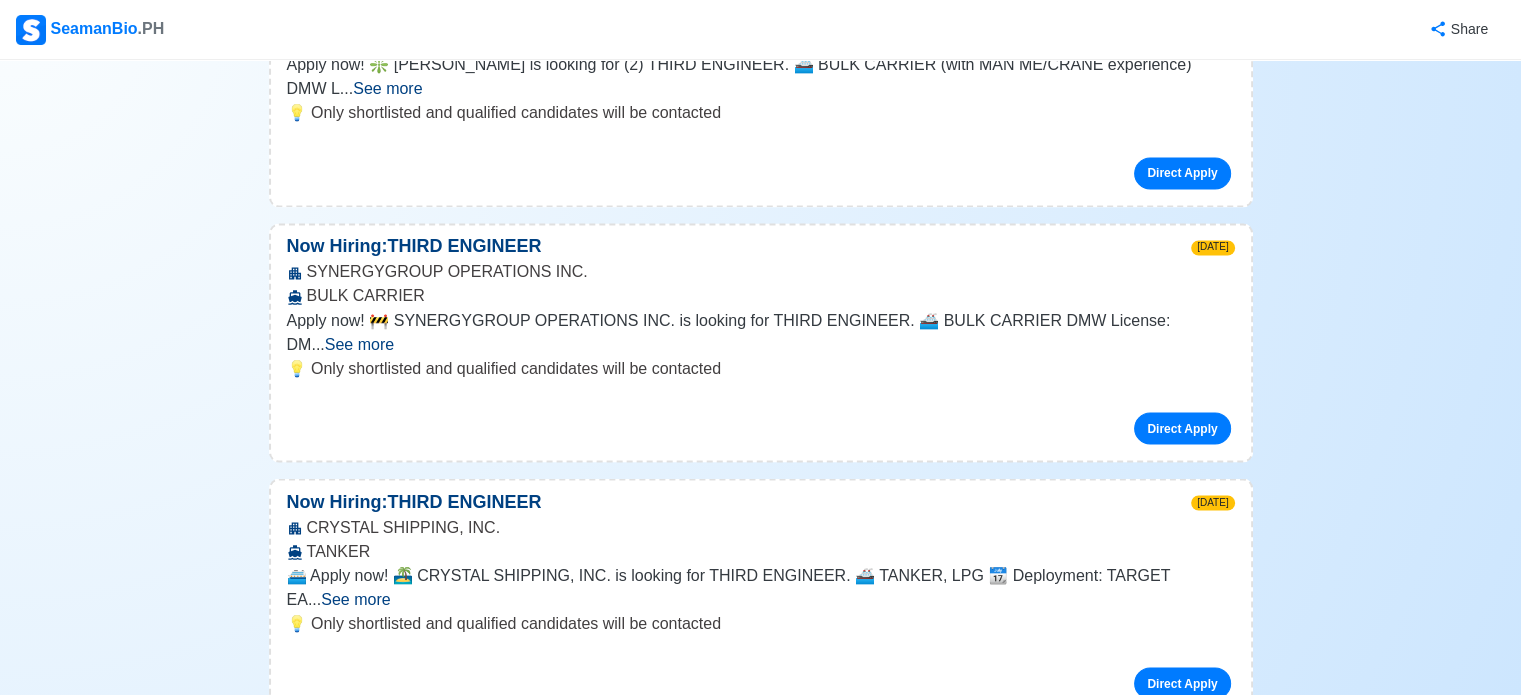 scroll, scrollTop: 3500, scrollLeft: 0, axis: vertical 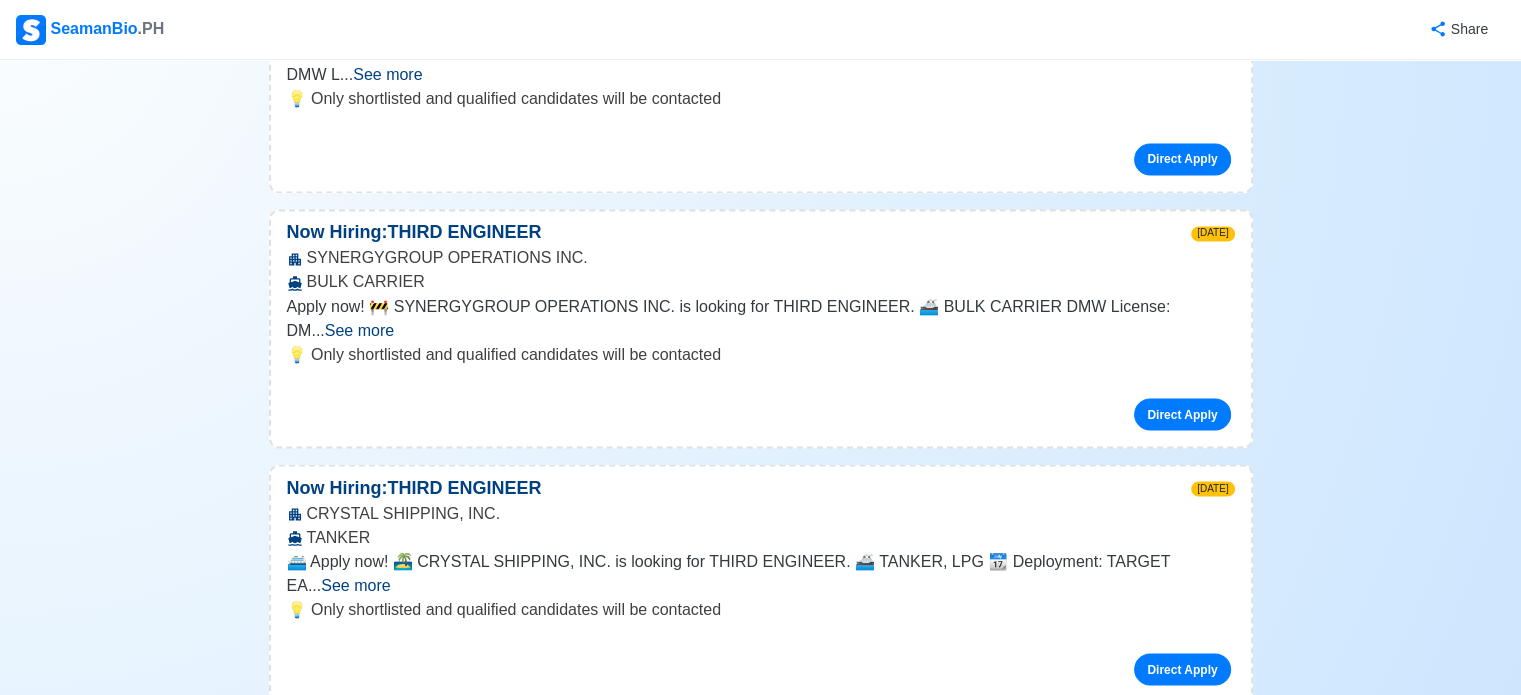 click on "See more" at bounding box center (757, 827) 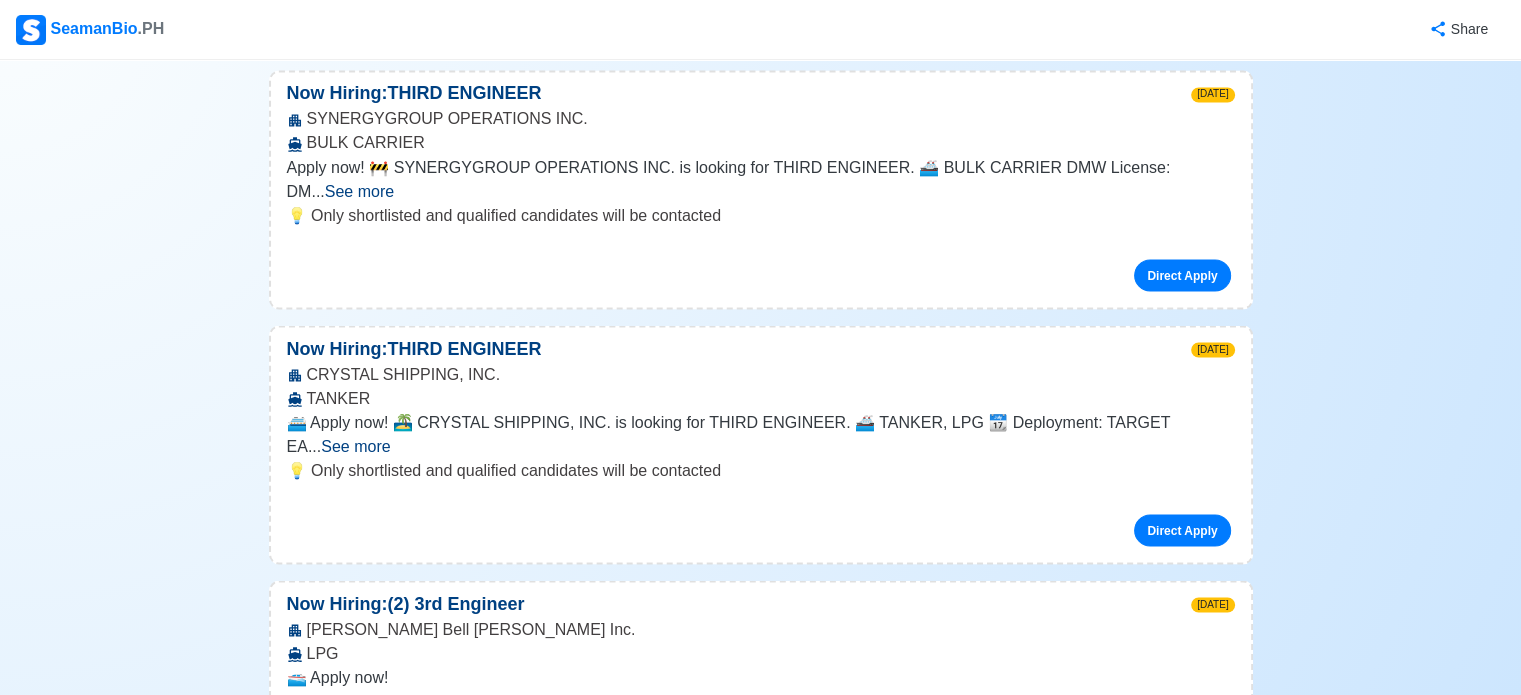 scroll, scrollTop: 3900, scrollLeft: 0, axis: vertical 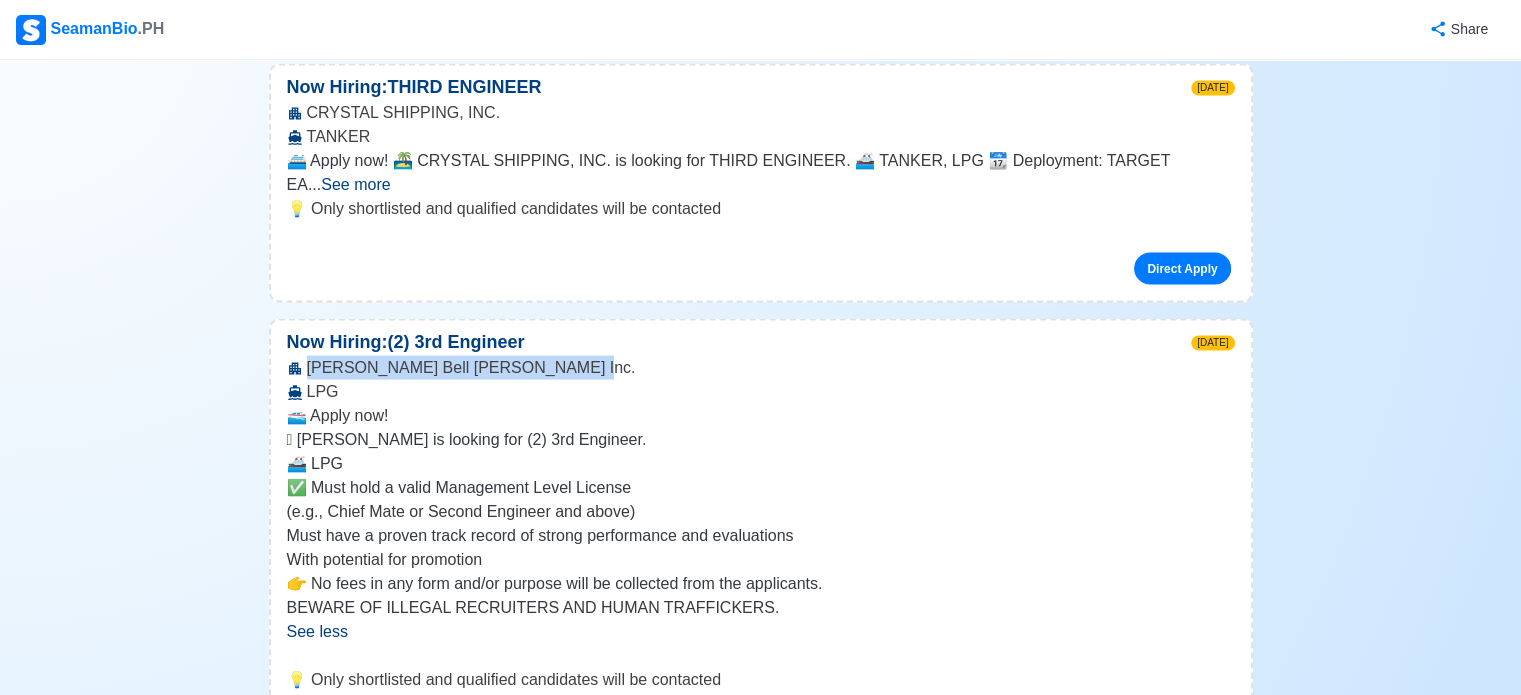 drag, startPoint x: 304, startPoint y: 110, endPoint x: 565, endPoint y: 112, distance: 261.00766 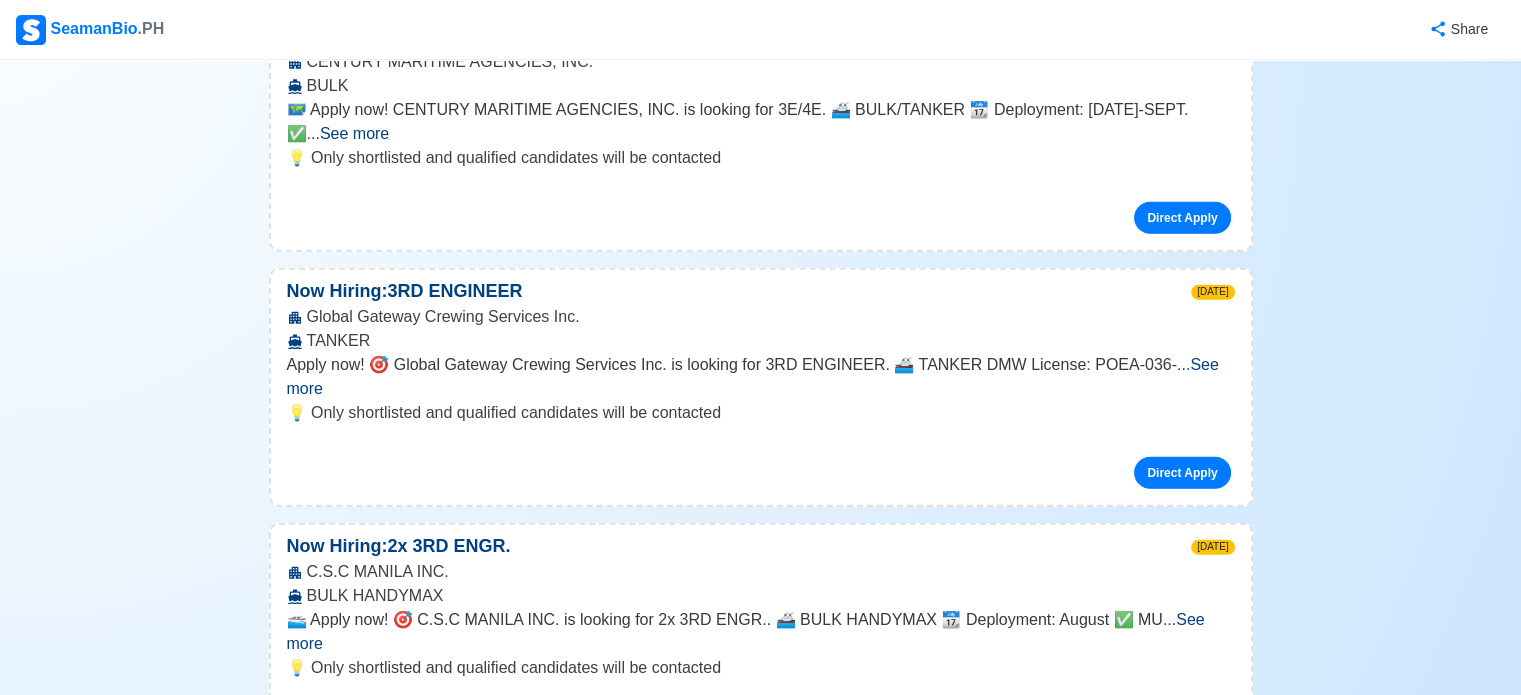 scroll, scrollTop: 5200, scrollLeft: 0, axis: vertical 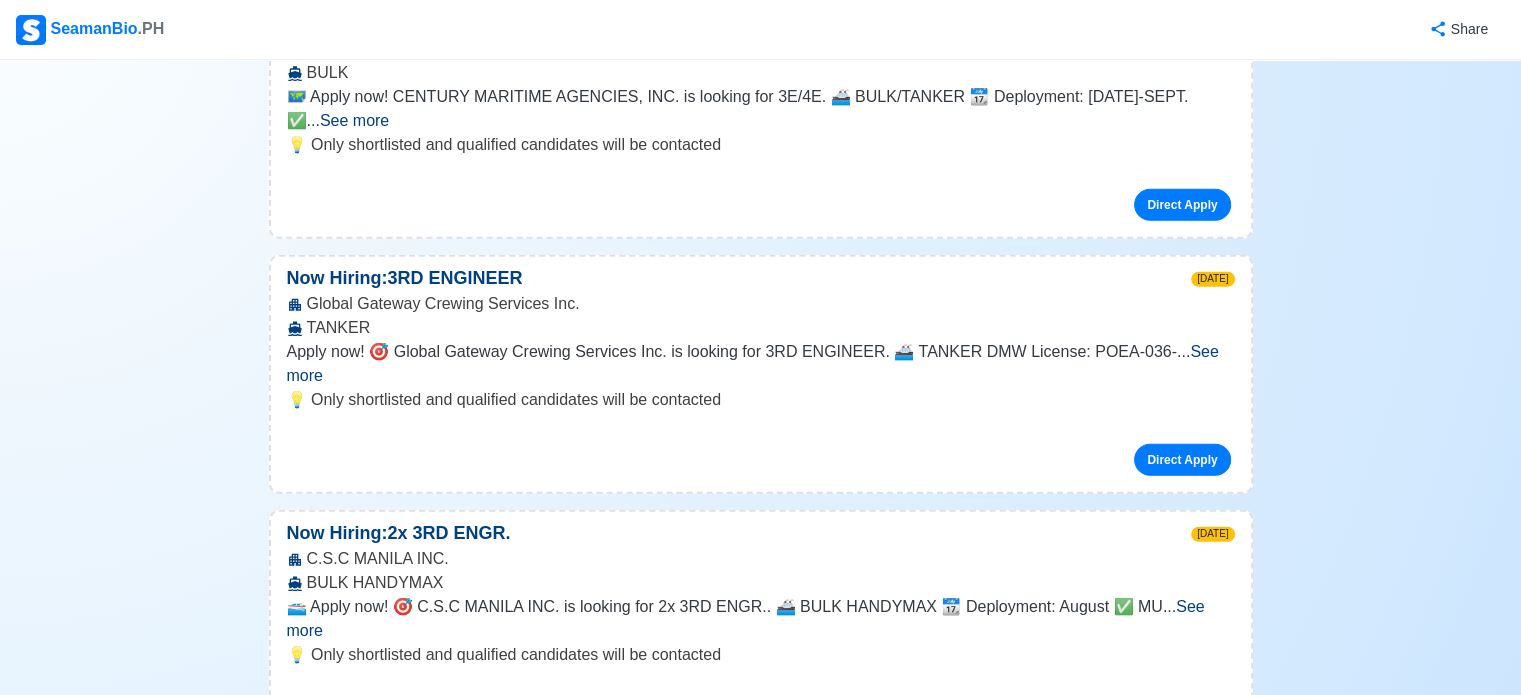 click on "See more" at bounding box center (500, 885) 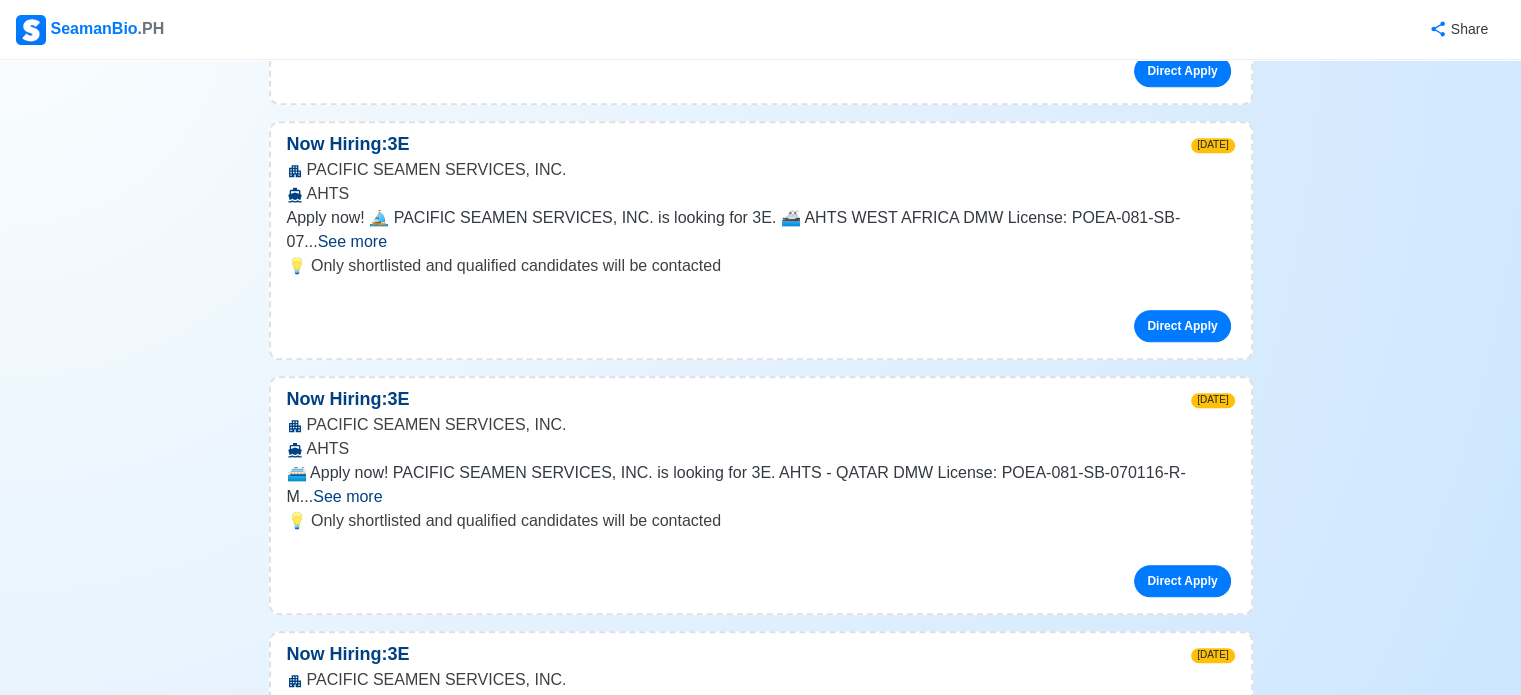 scroll, scrollTop: 9200, scrollLeft: 0, axis: vertical 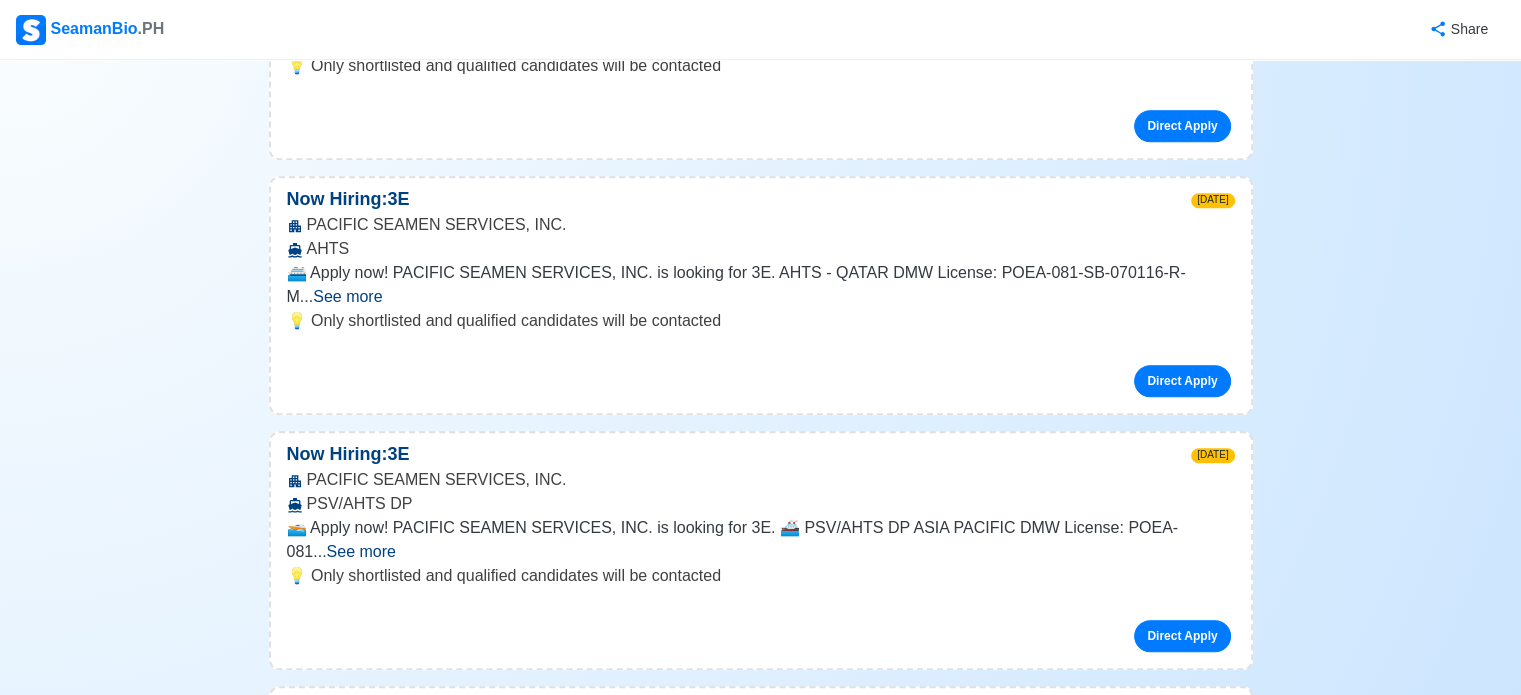 click on "See more" at bounding box center [500, 1061] 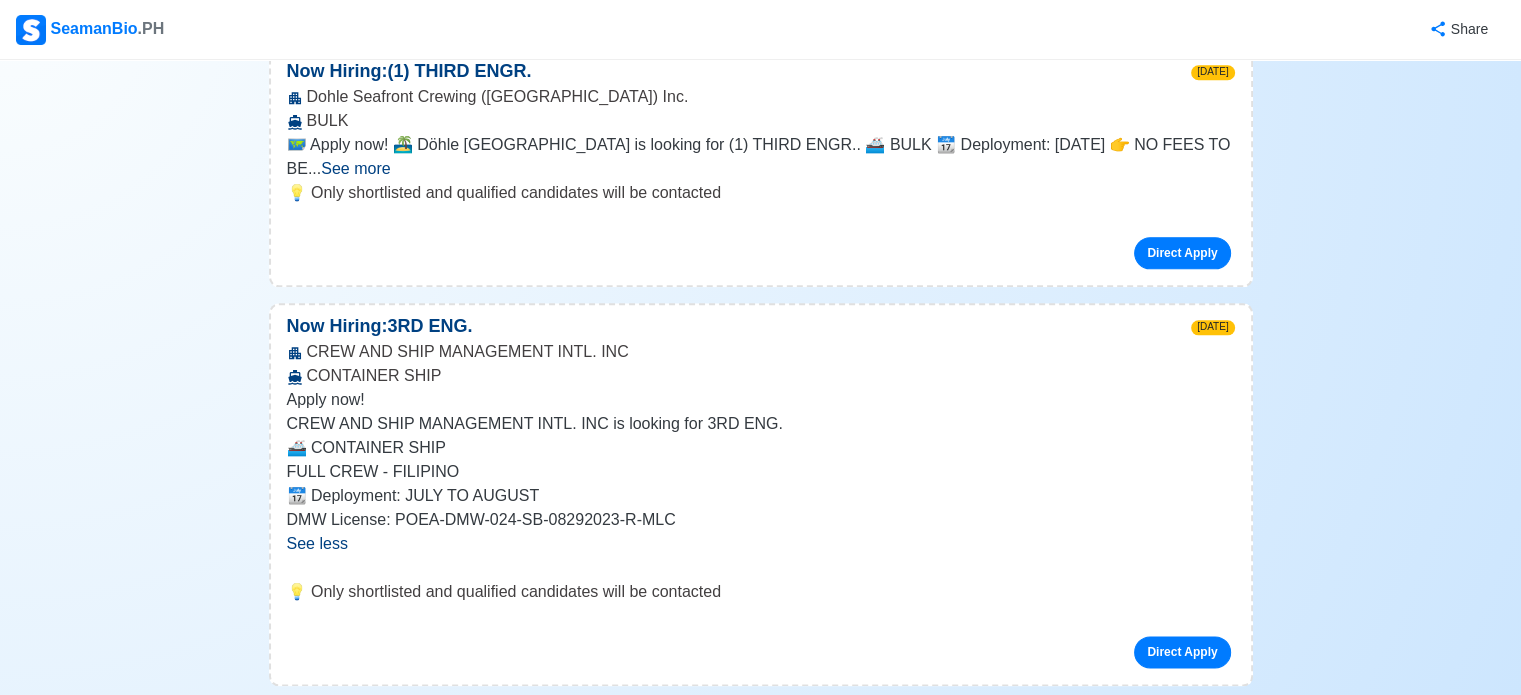 scroll, scrollTop: 10100, scrollLeft: 0, axis: vertical 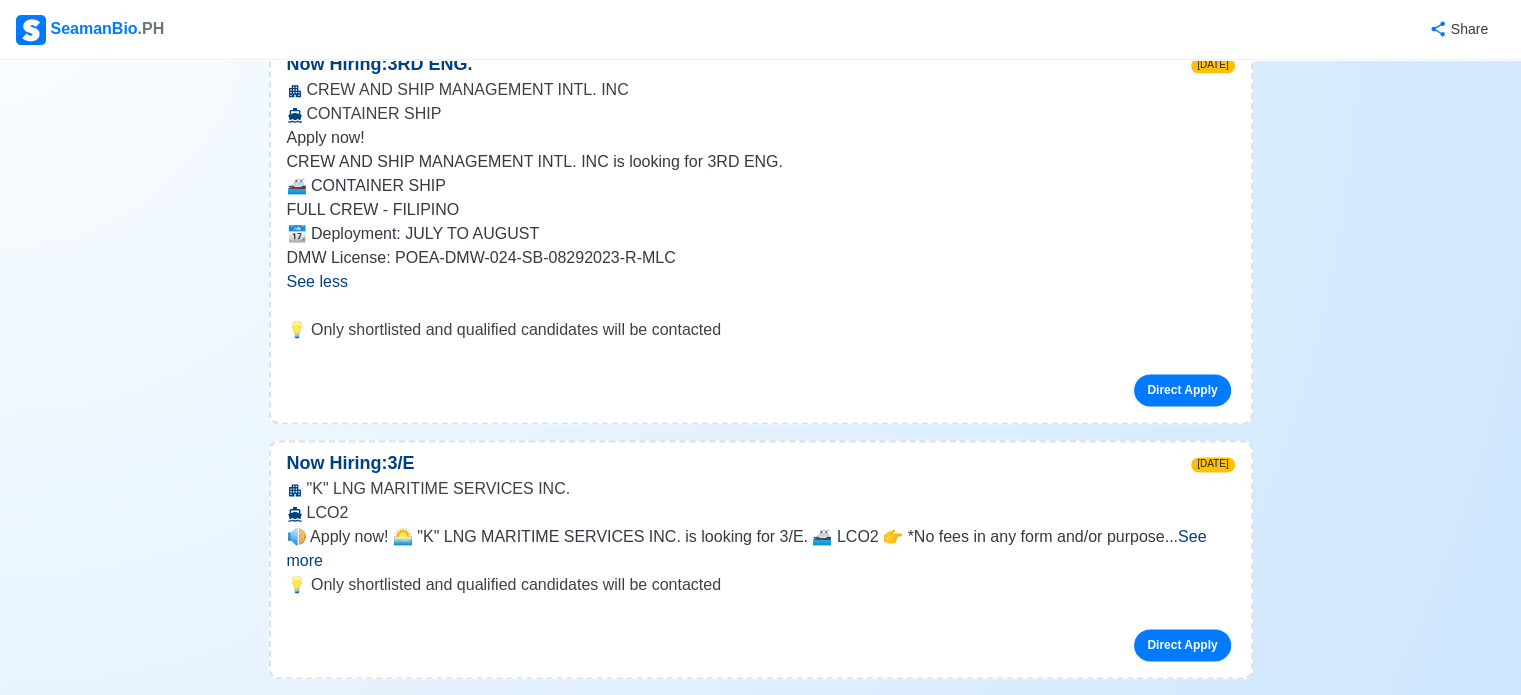 click on "See more" at bounding box center [760, 1289] 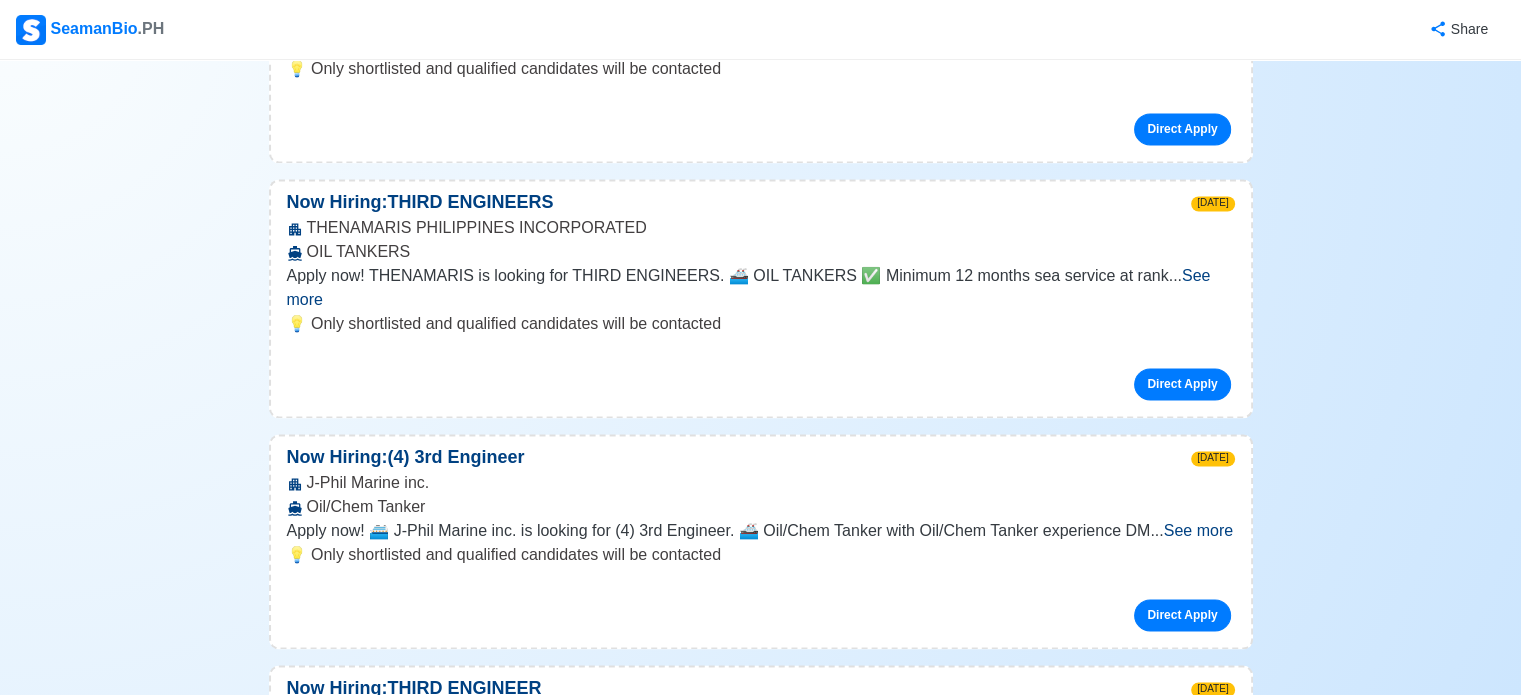 scroll, scrollTop: 10700, scrollLeft: 0, axis: vertical 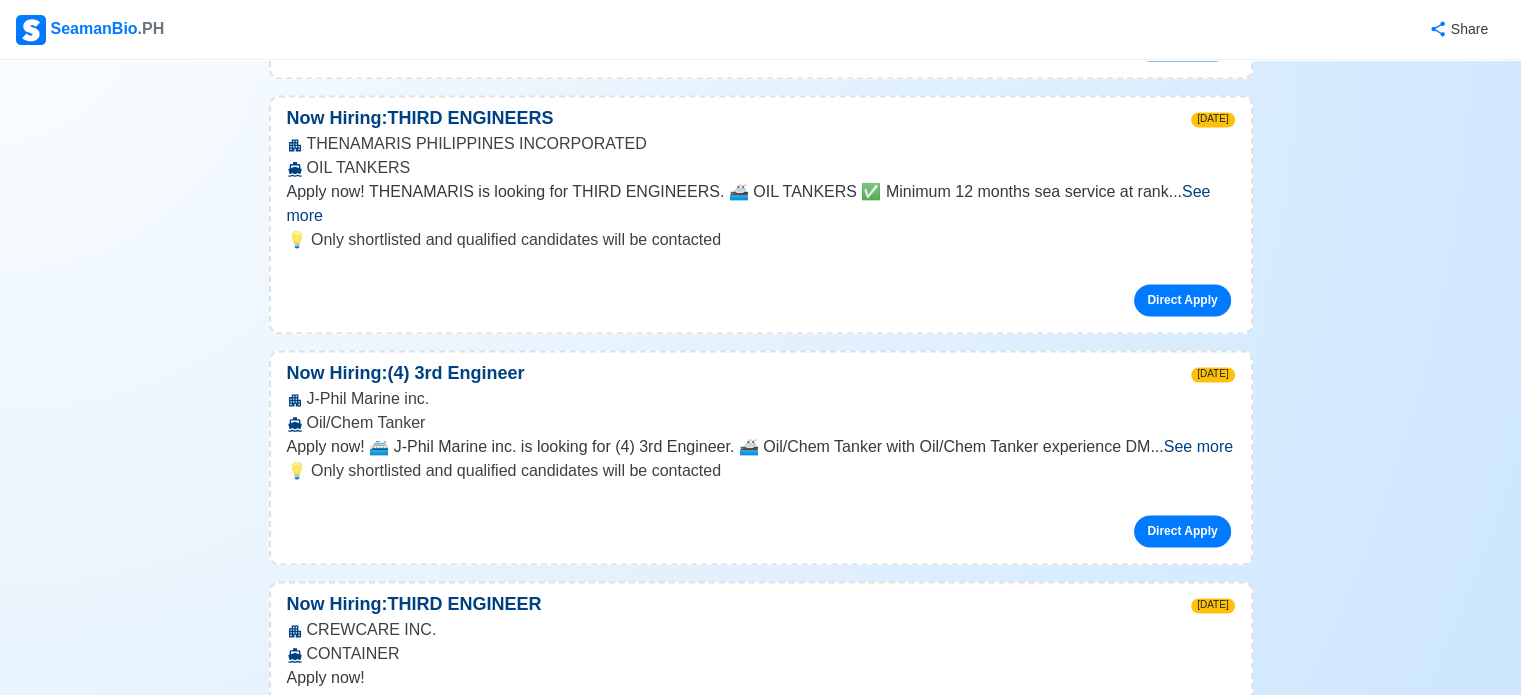 click on "See more" at bounding box center (757, 1112) 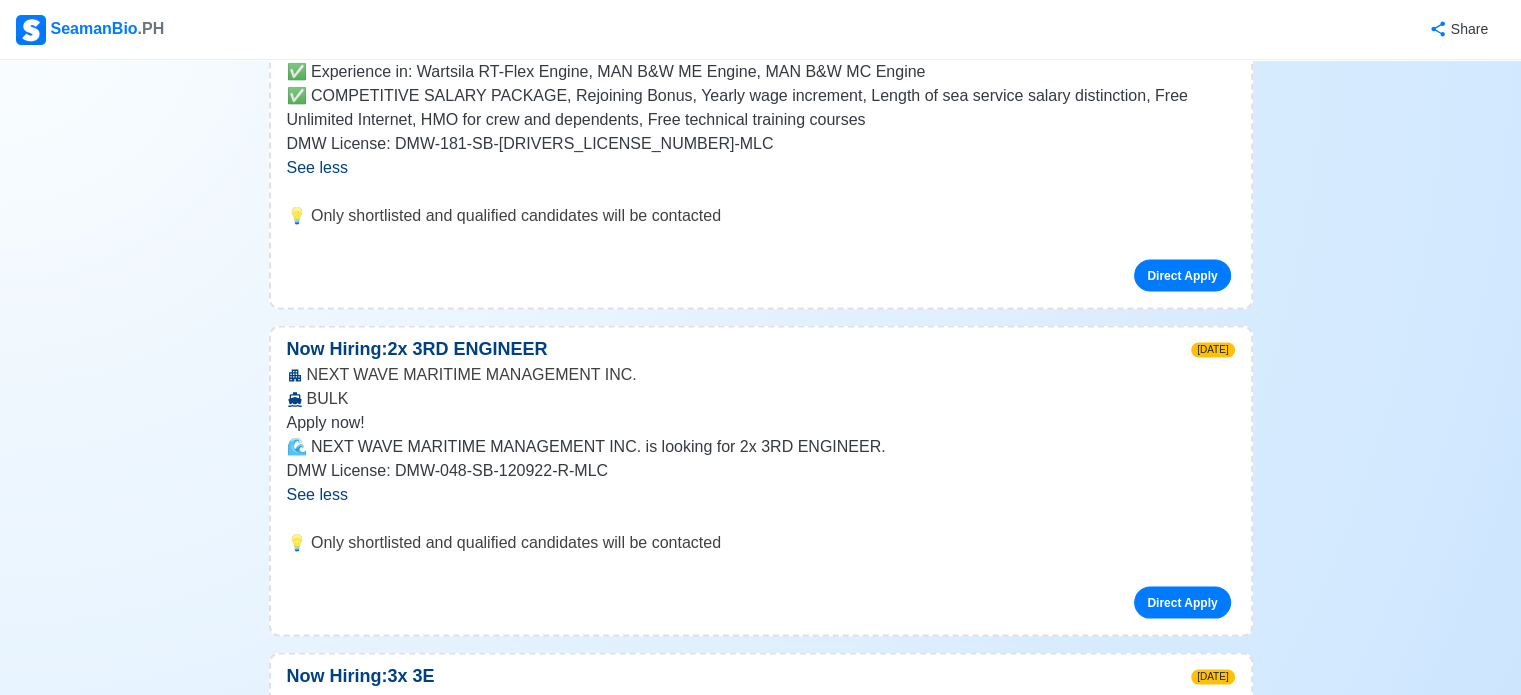 scroll, scrollTop: 11400, scrollLeft: 0, axis: vertical 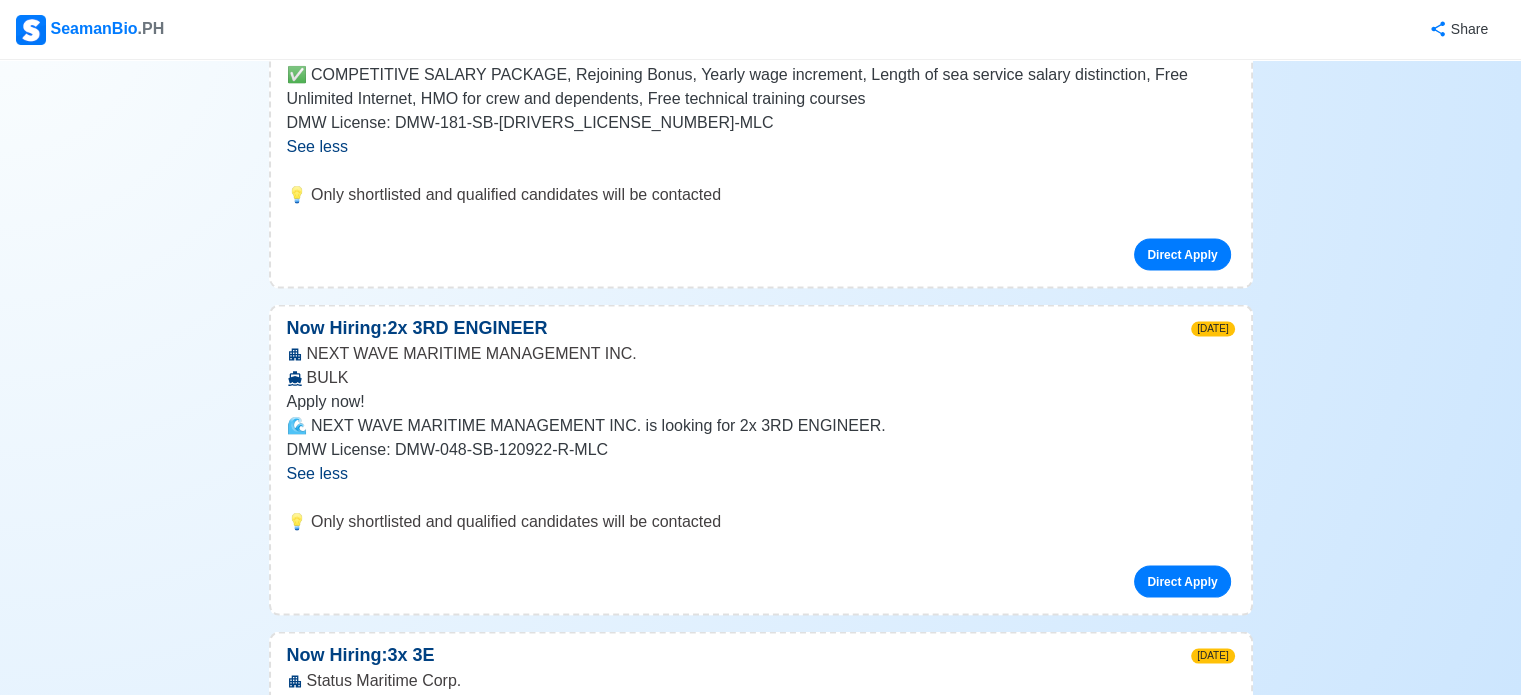 click on "See more" at bounding box center [757, 1225] 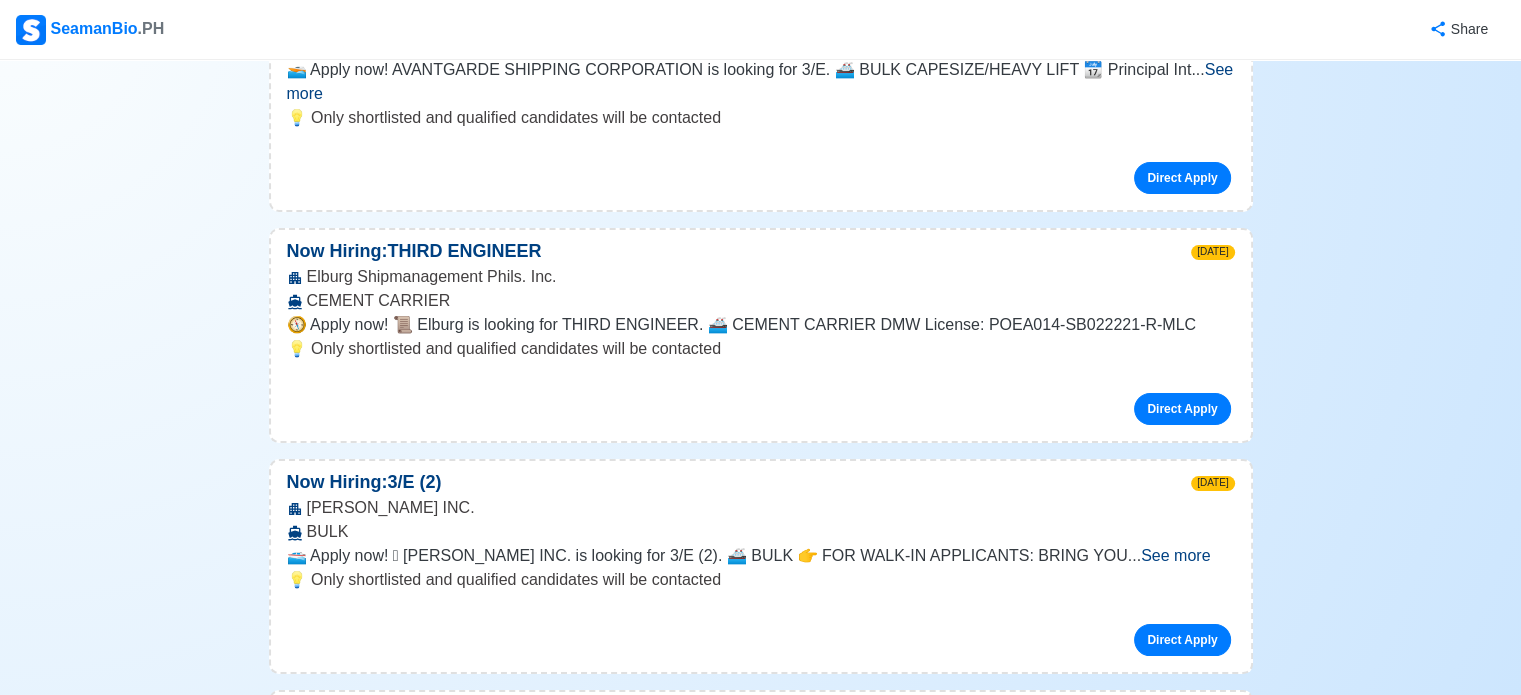 scroll, scrollTop: 15300, scrollLeft: 0, axis: vertical 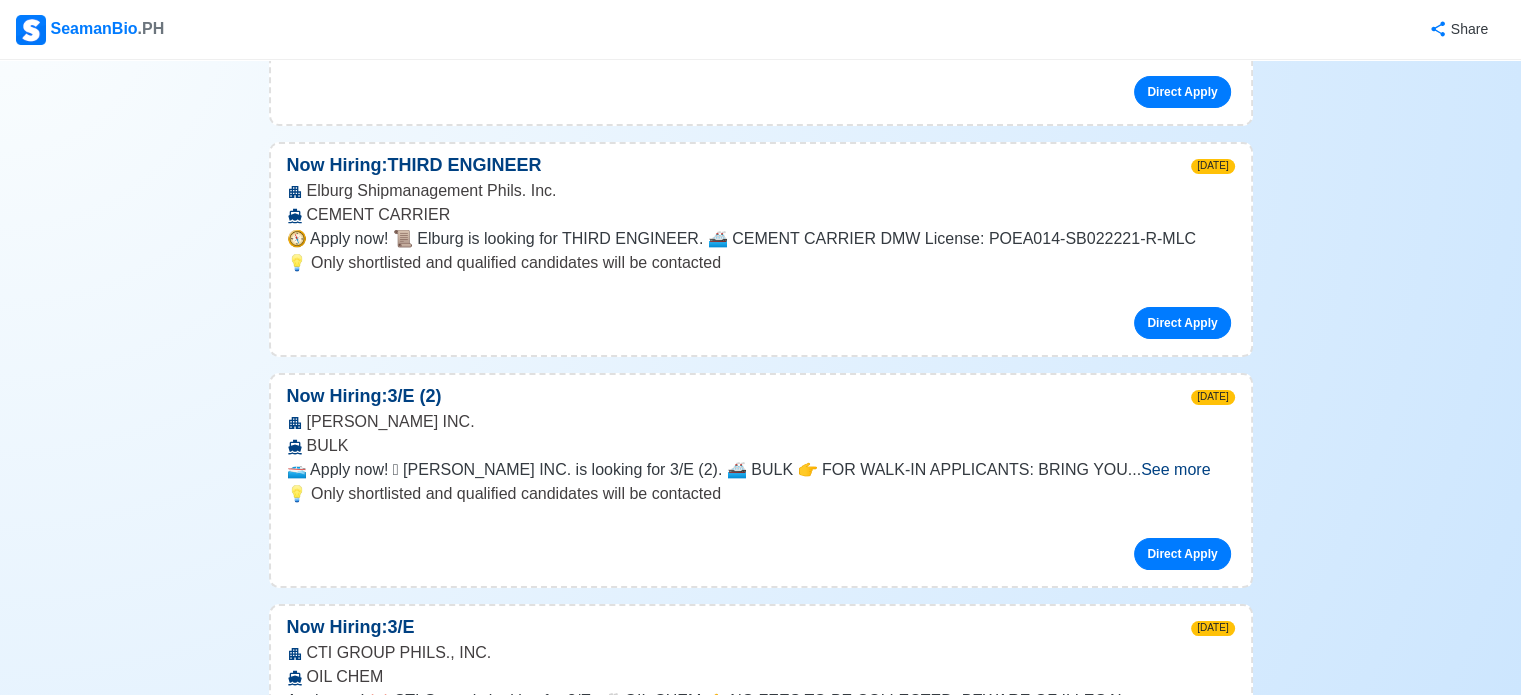 click on "See more" at bounding box center [757, 1222] 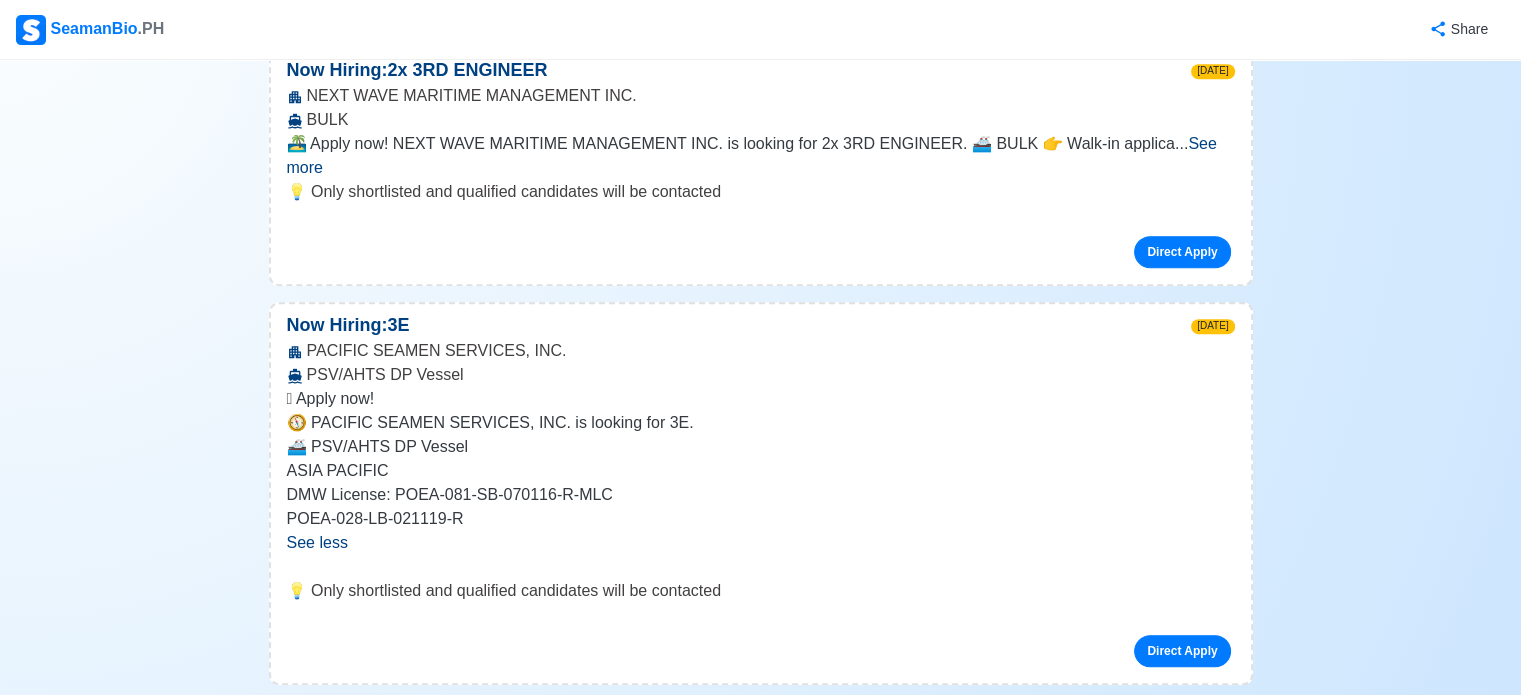scroll, scrollTop: 16100, scrollLeft: 0, axis: vertical 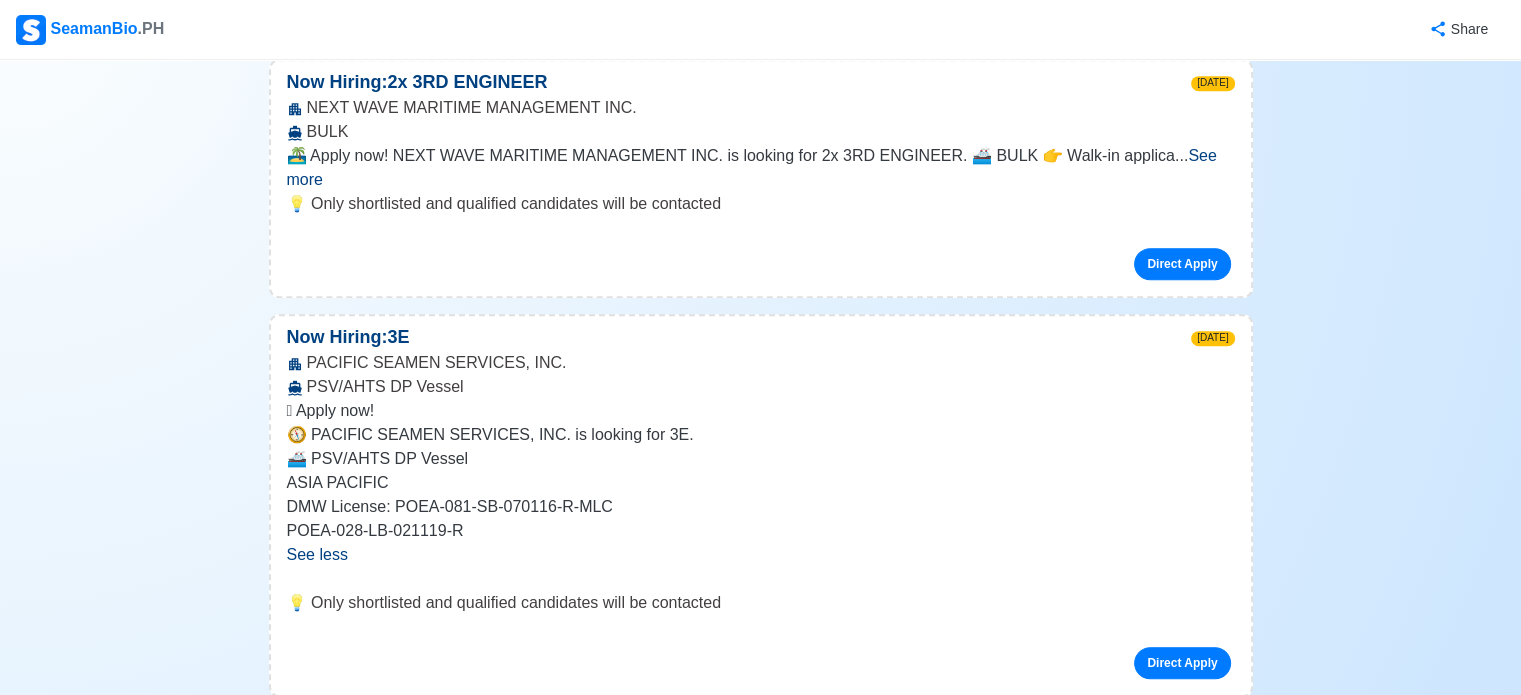 click on "See more" at bounding box center [392, 1343] 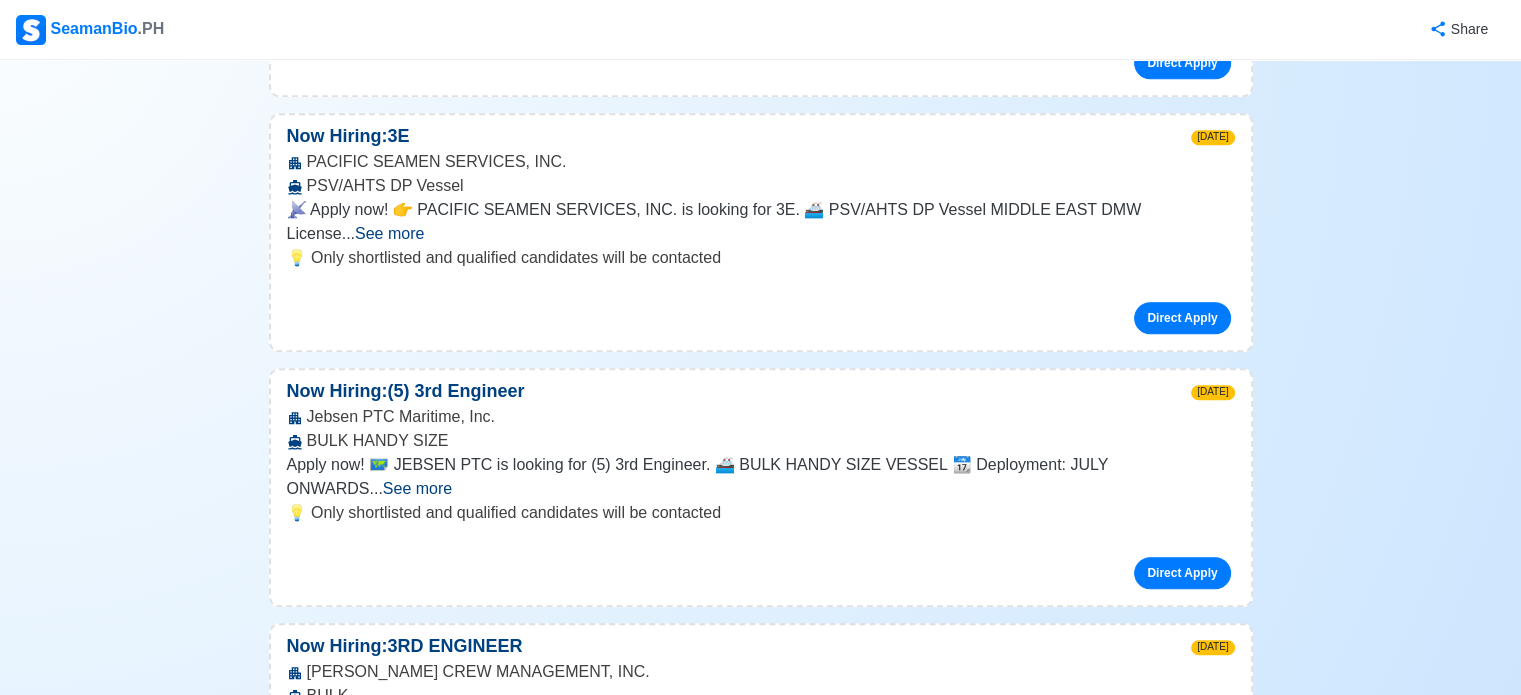 drag, startPoint x: 568, startPoint y: 220, endPoint x: 306, endPoint y: 215, distance: 262.0477 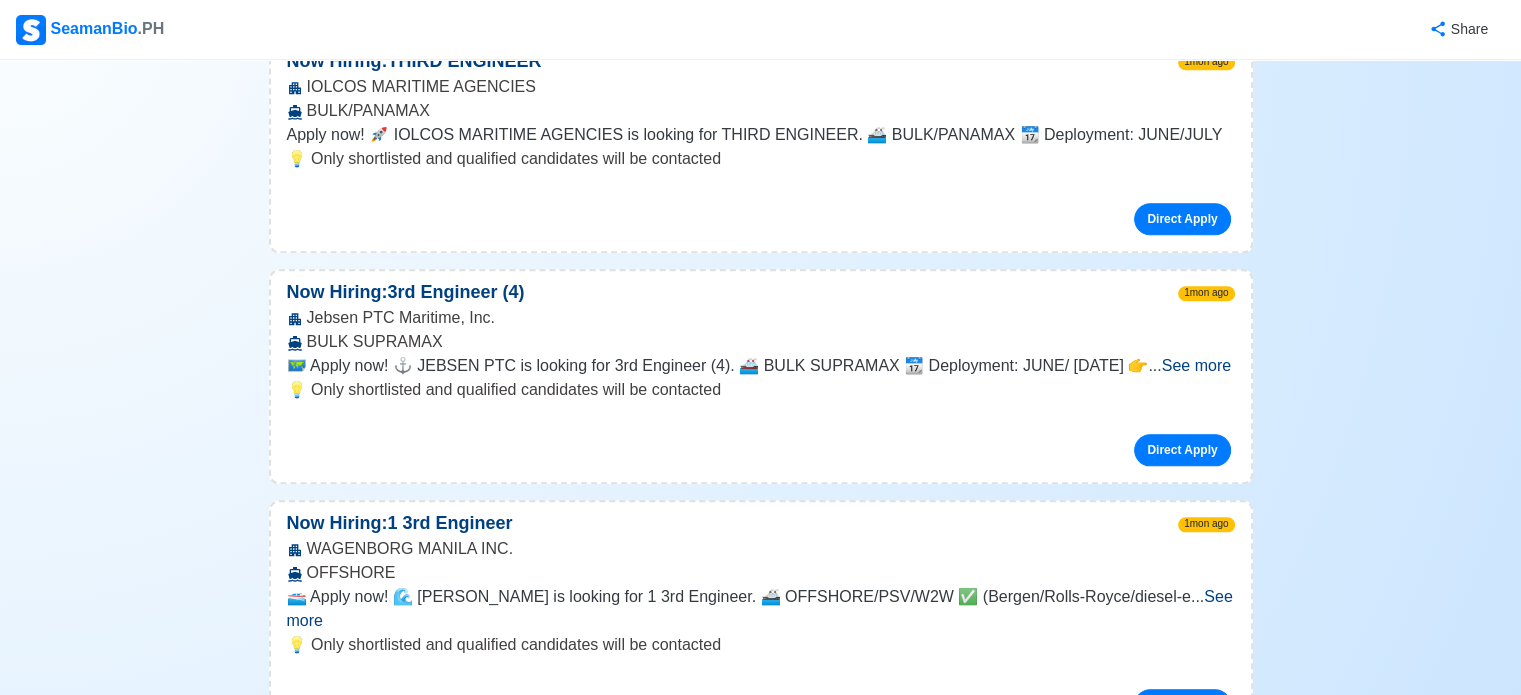 scroll, scrollTop: 25000, scrollLeft: 0, axis: vertical 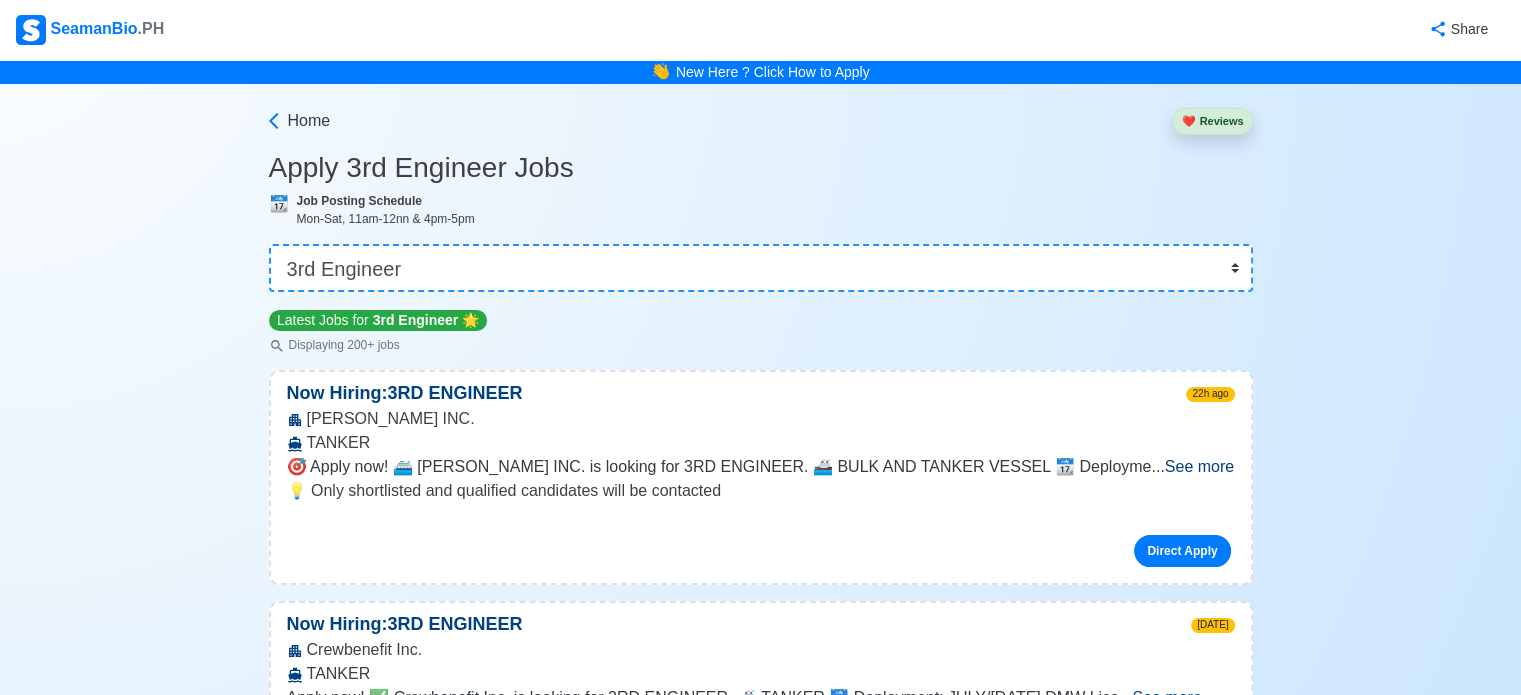 click on "SeamanBio .PH" at bounding box center [90, 30] 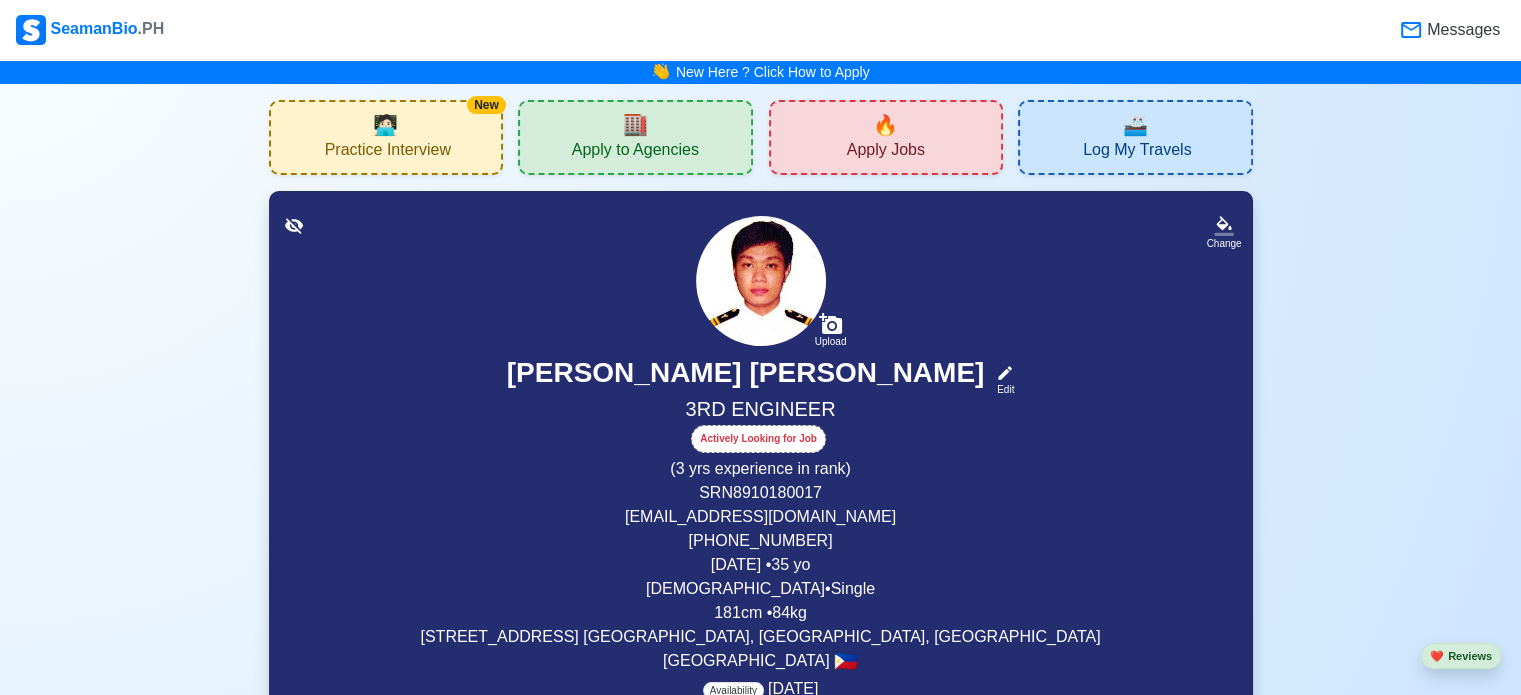 click on "🏬" at bounding box center [635, 125] 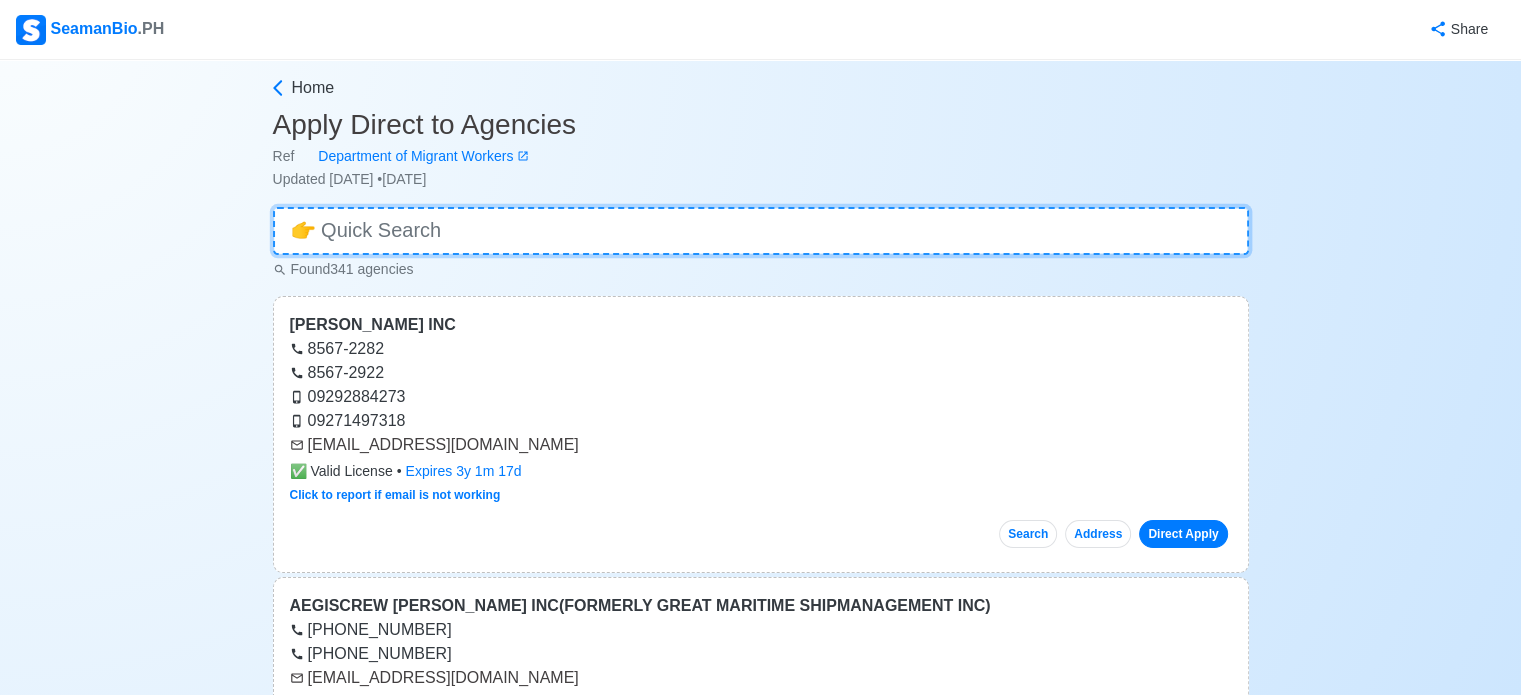 click at bounding box center (761, 231) 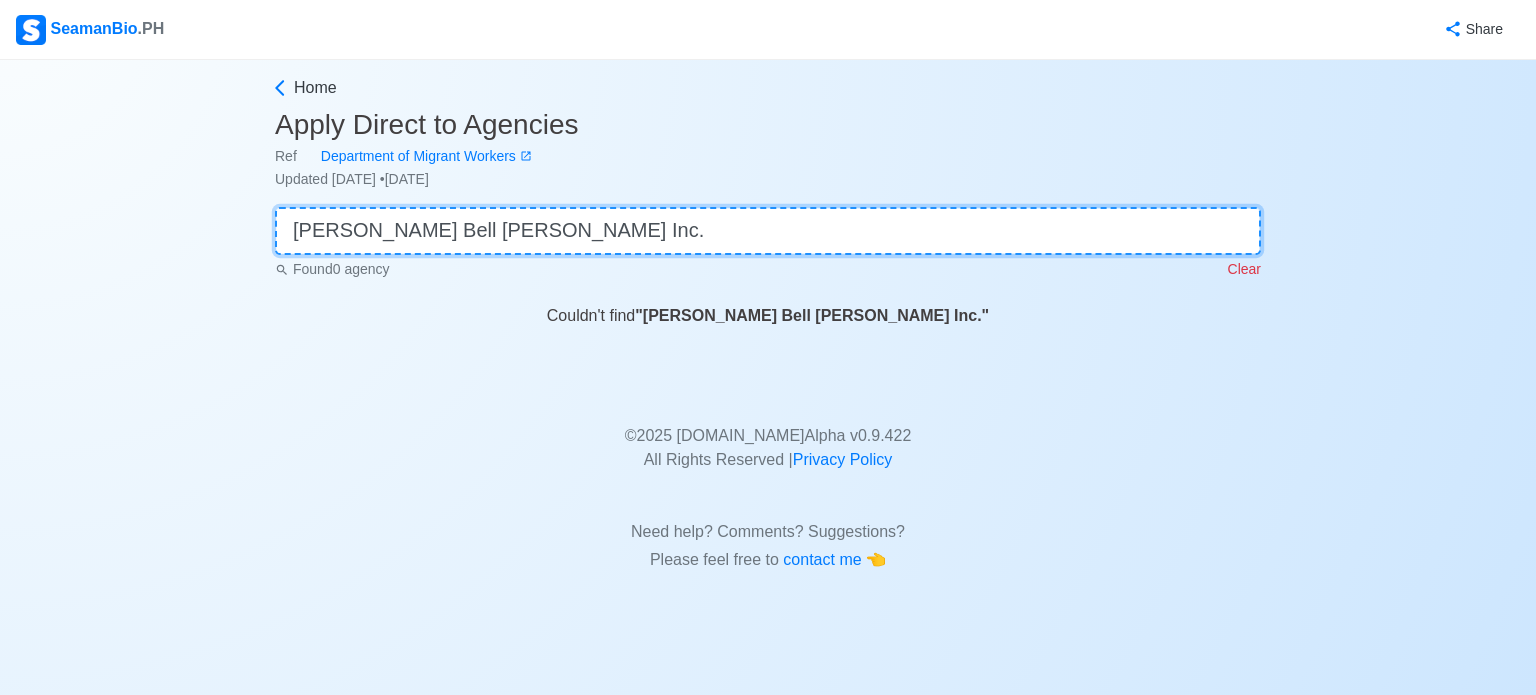 drag, startPoint x: 606, startPoint y: 224, endPoint x: 394, endPoint y: 238, distance: 212.46176 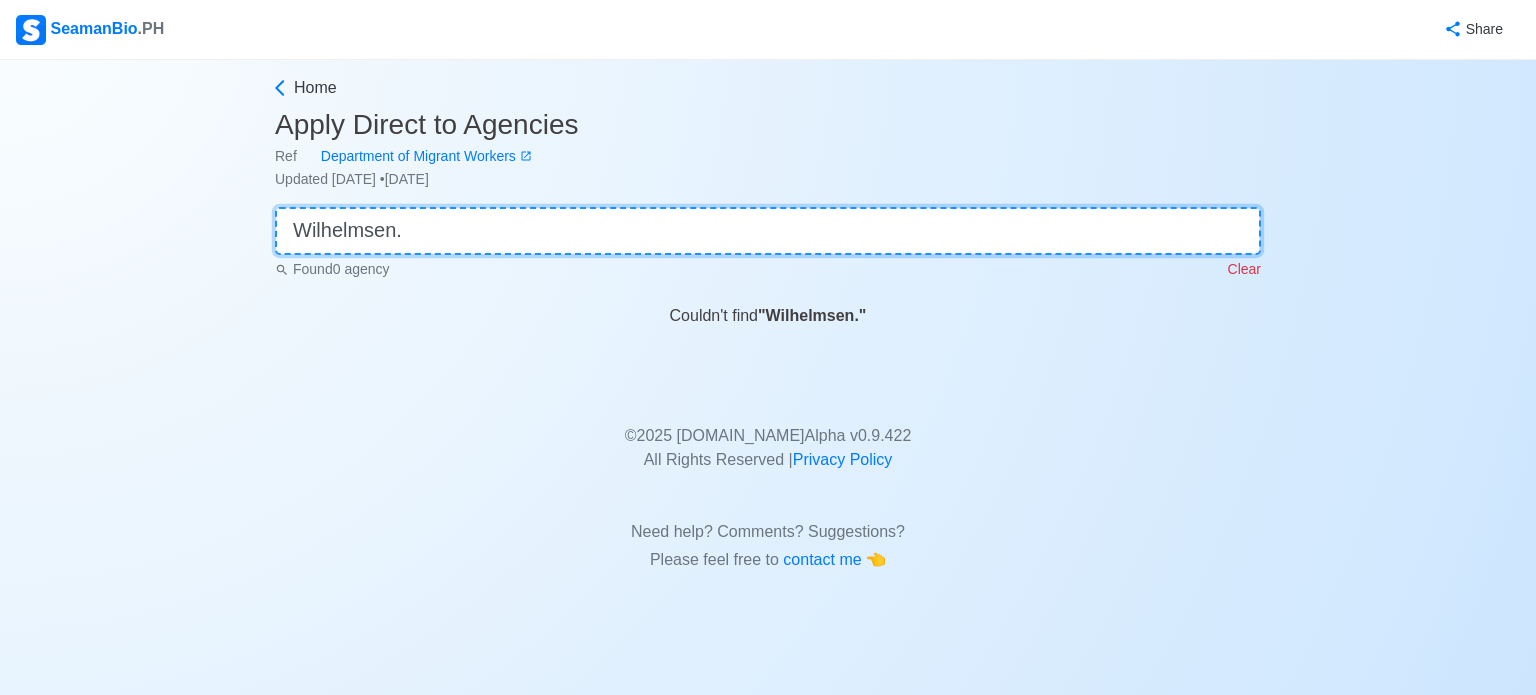 click on "Wilhelmsen." at bounding box center (768, 231) 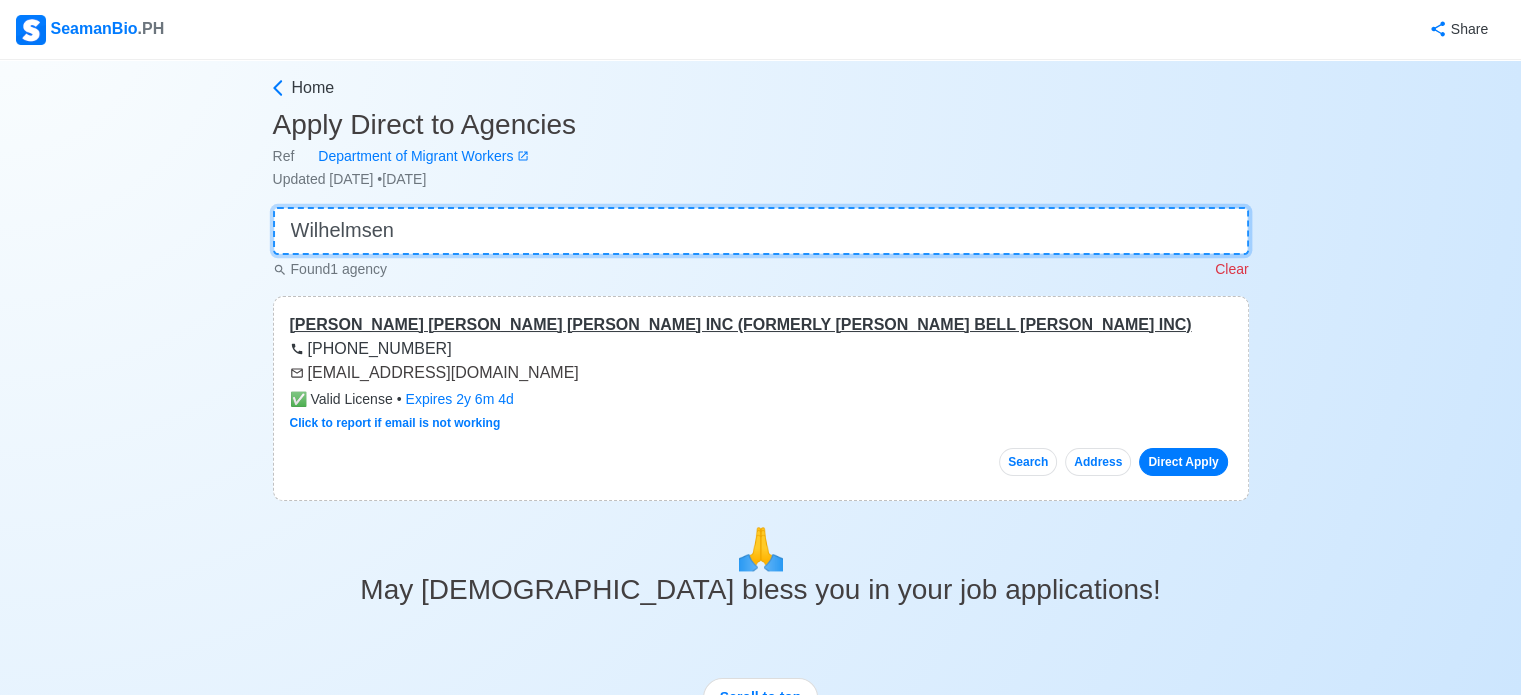 type on "Wilhelmsen" 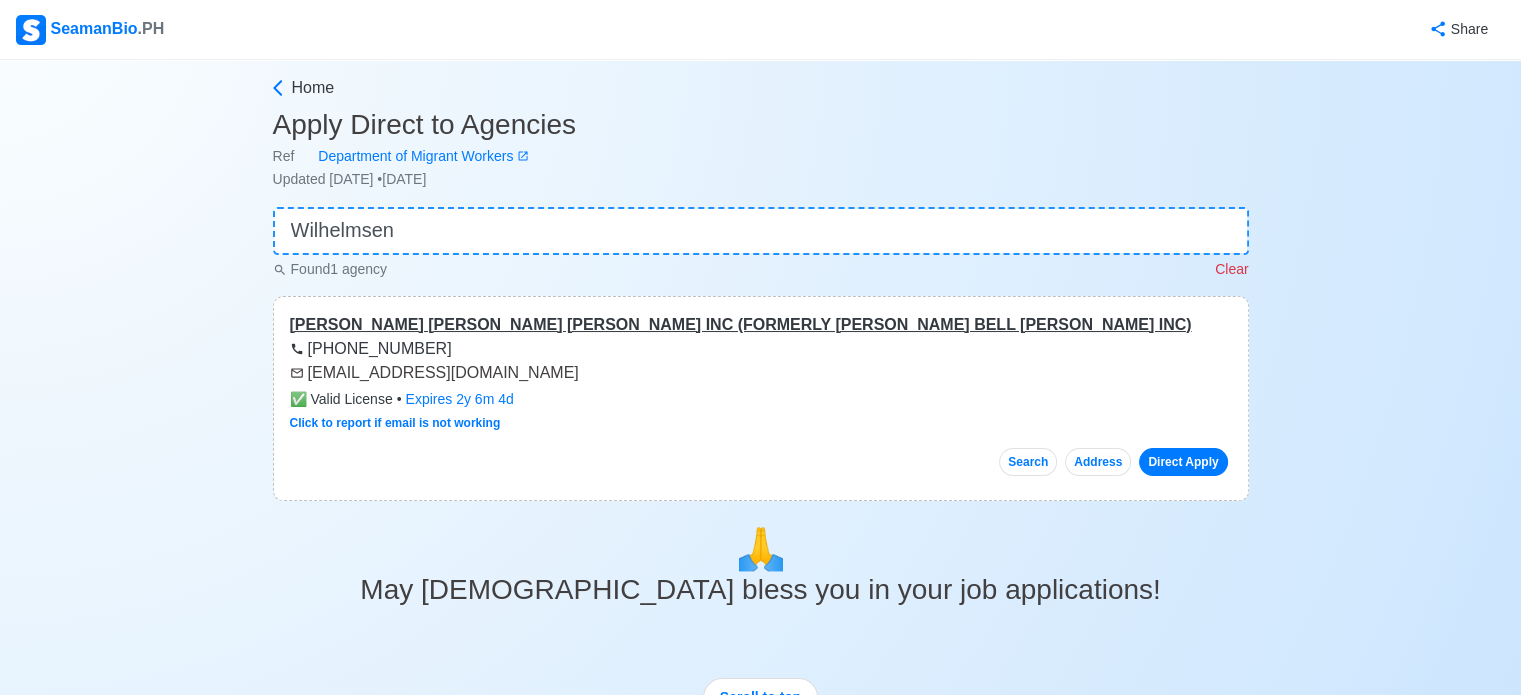 click on "[PERSON_NAME] [PERSON_NAME] [PERSON_NAME] INC (FORMERLY [PERSON_NAME] BELL [PERSON_NAME] INC)" at bounding box center (761, 325) 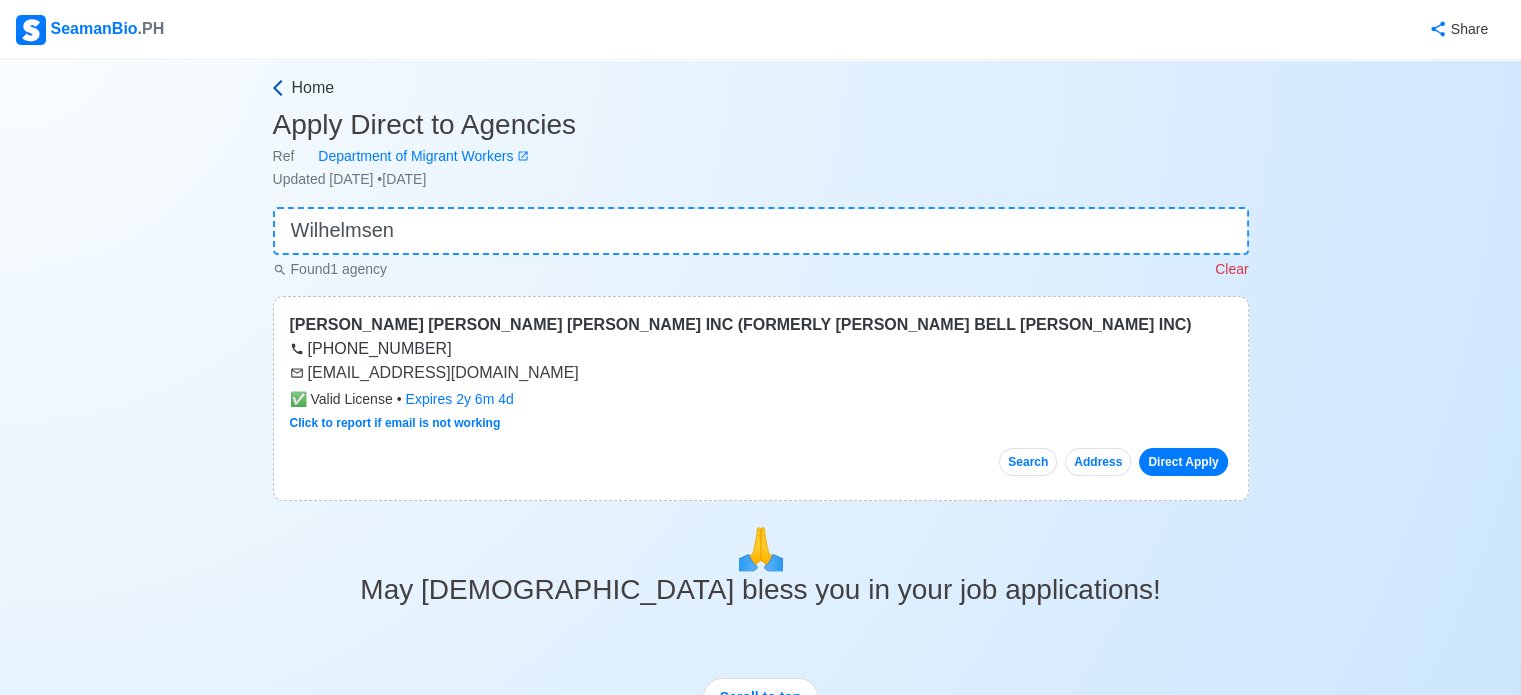 click on "Home" at bounding box center [313, 88] 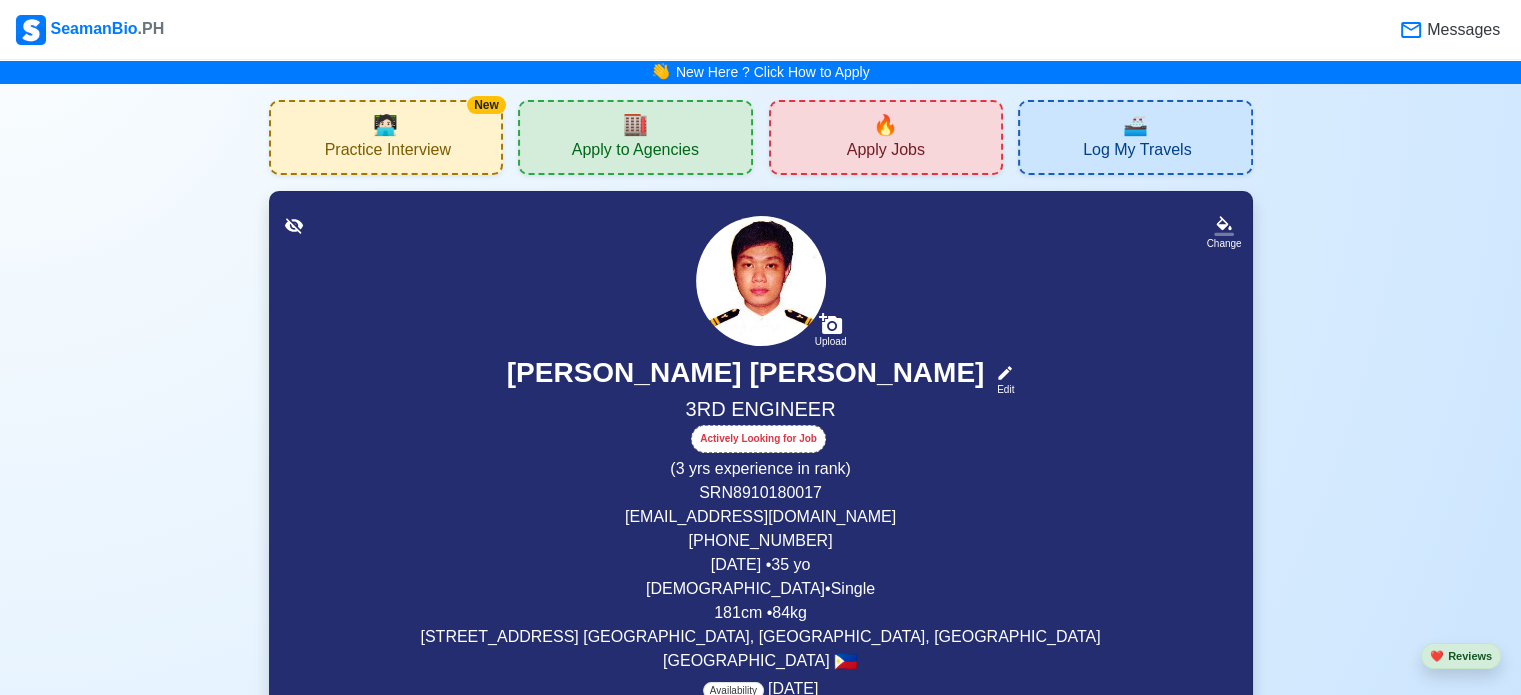 click on "Apply Jobs" at bounding box center (886, 152) 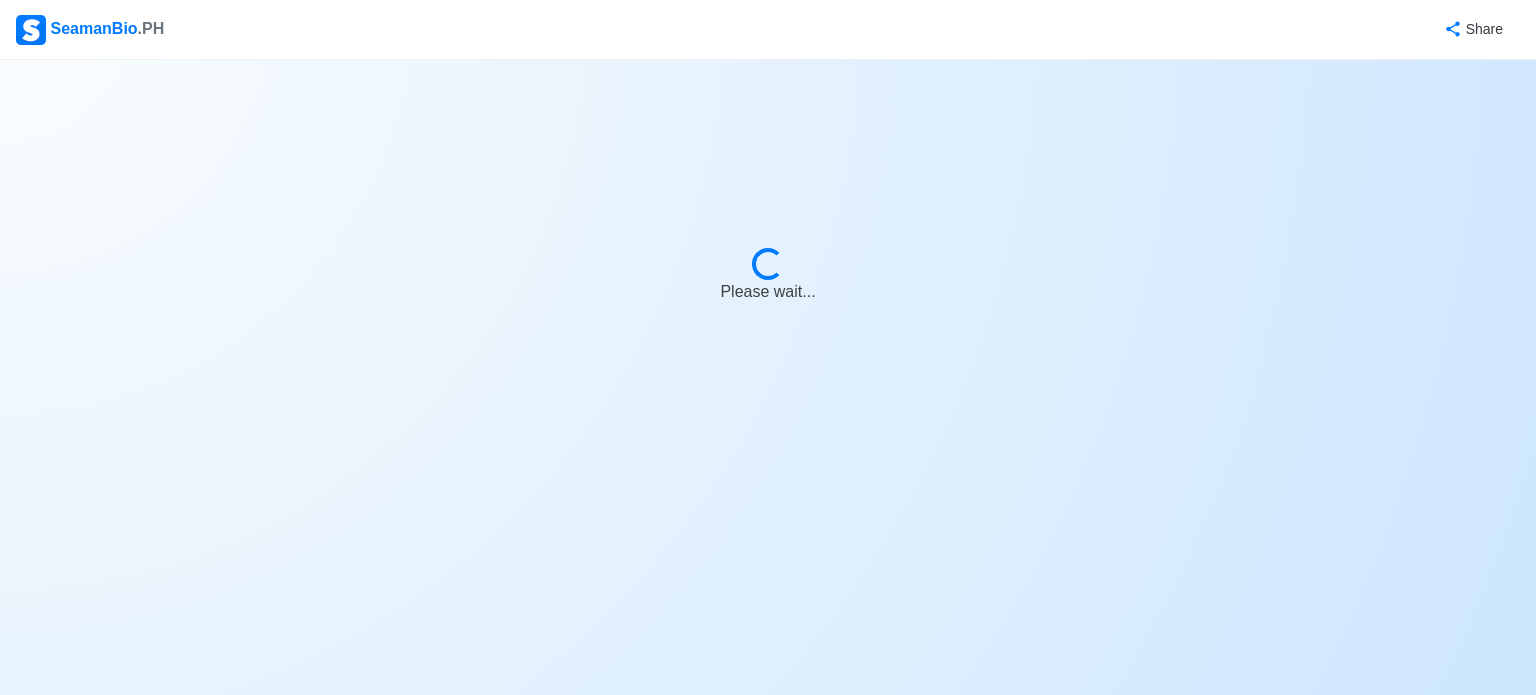 select on "3rd Engineer" 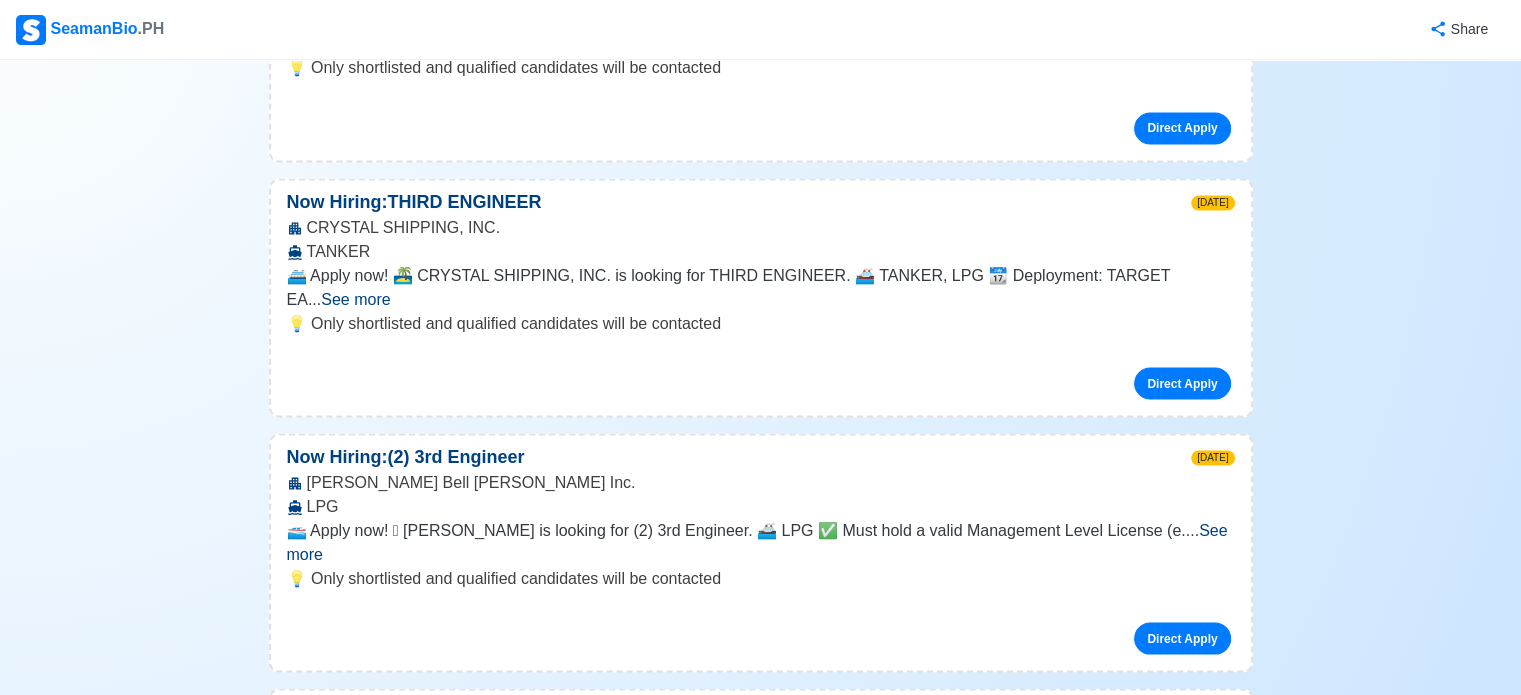 scroll, scrollTop: 3700, scrollLeft: 0, axis: vertical 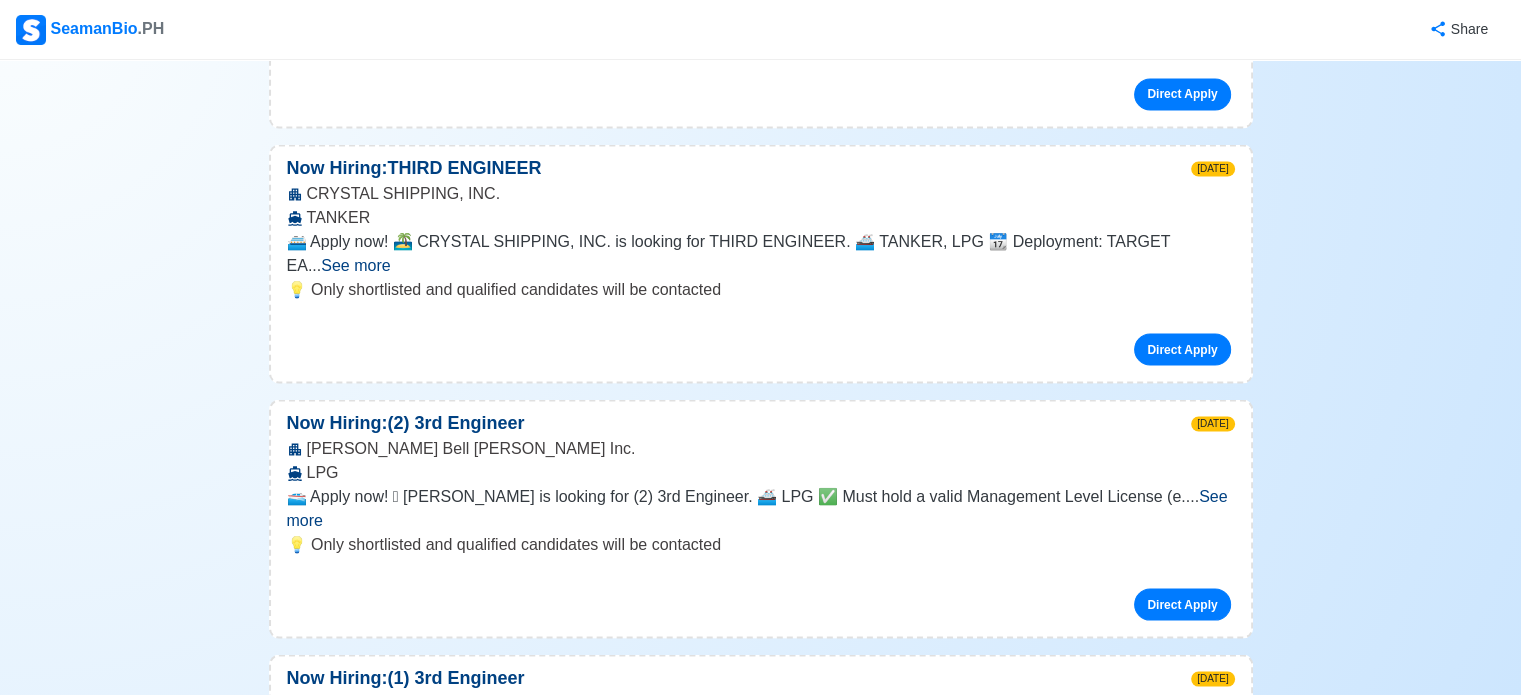click on "See more" at bounding box center (757, 507) 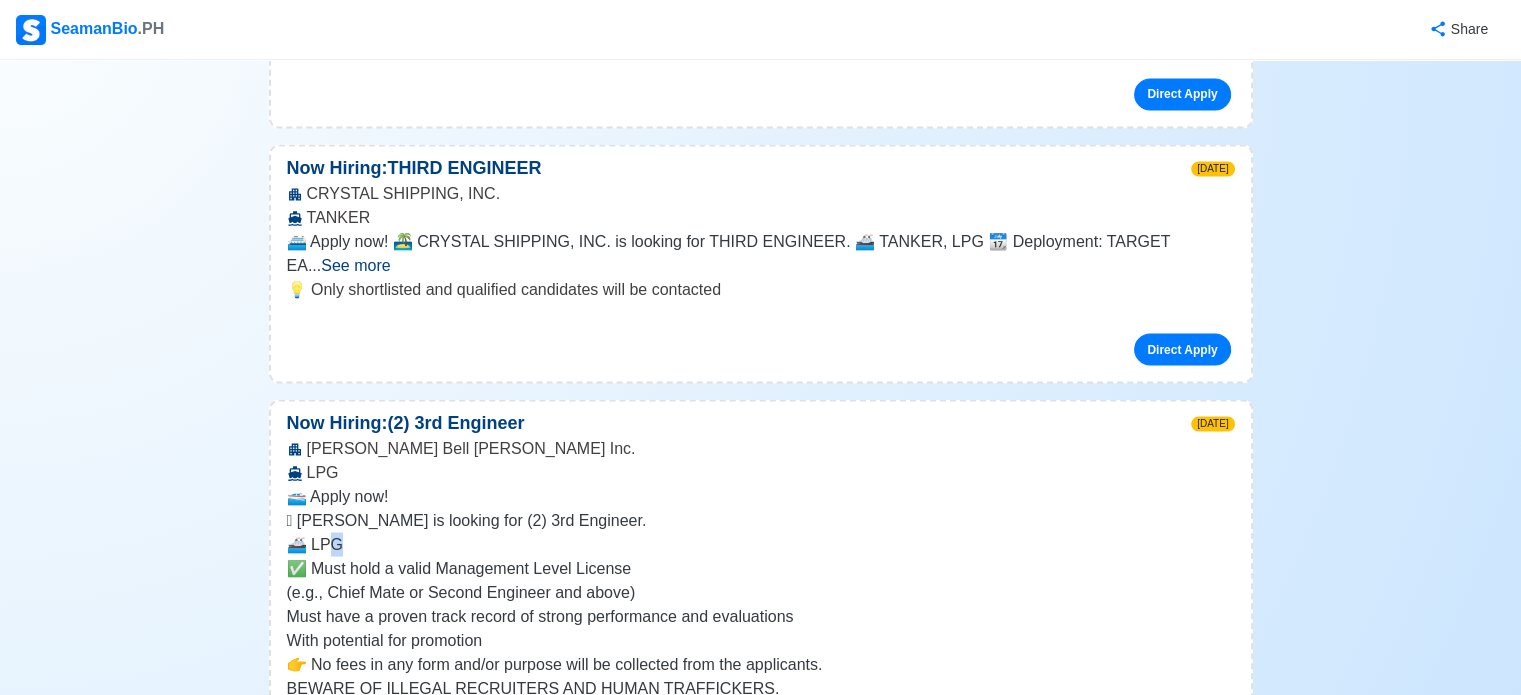 drag, startPoint x: 352, startPoint y: 263, endPoint x: 330, endPoint y: 258, distance: 22.561028 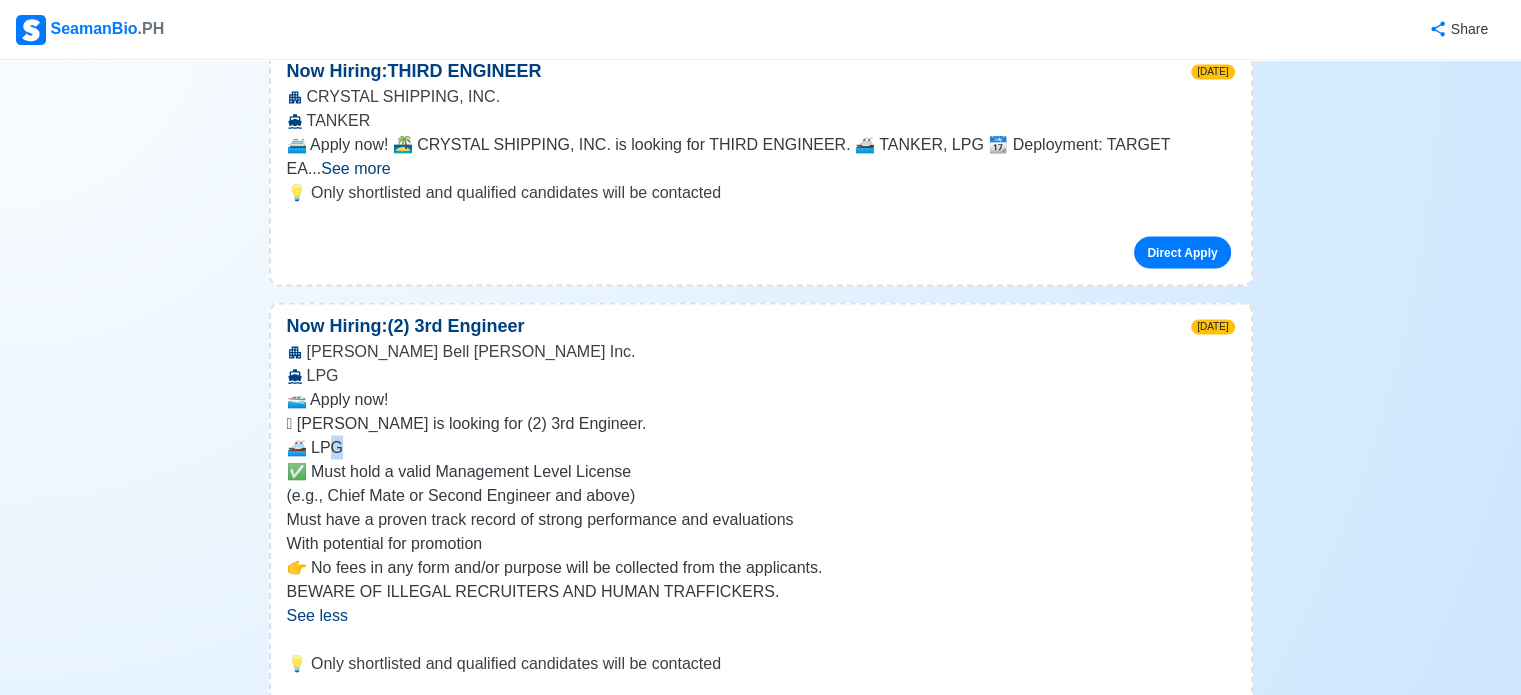 scroll, scrollTop: 3800, scrollLeft: 0, axis: vertical 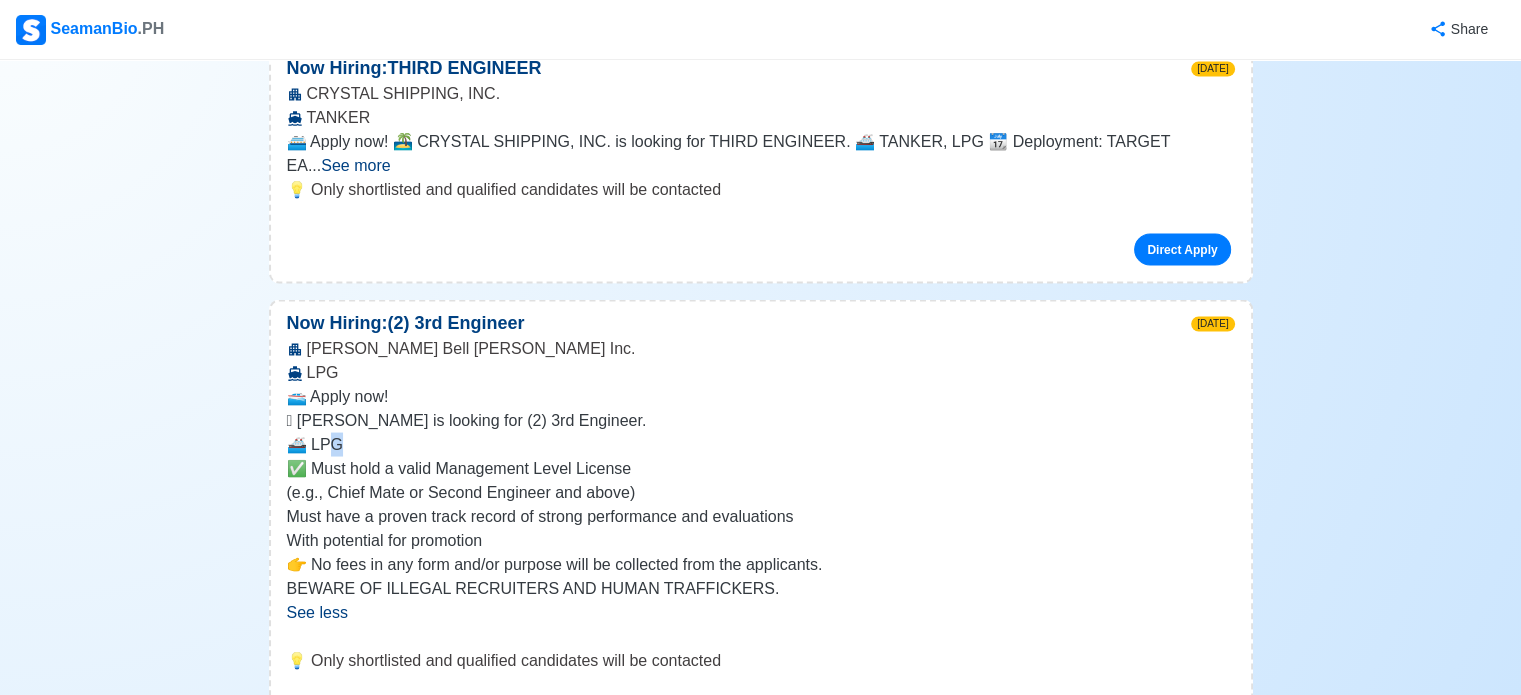 click on "Direct Apply" at bounding box center (1182, 720) 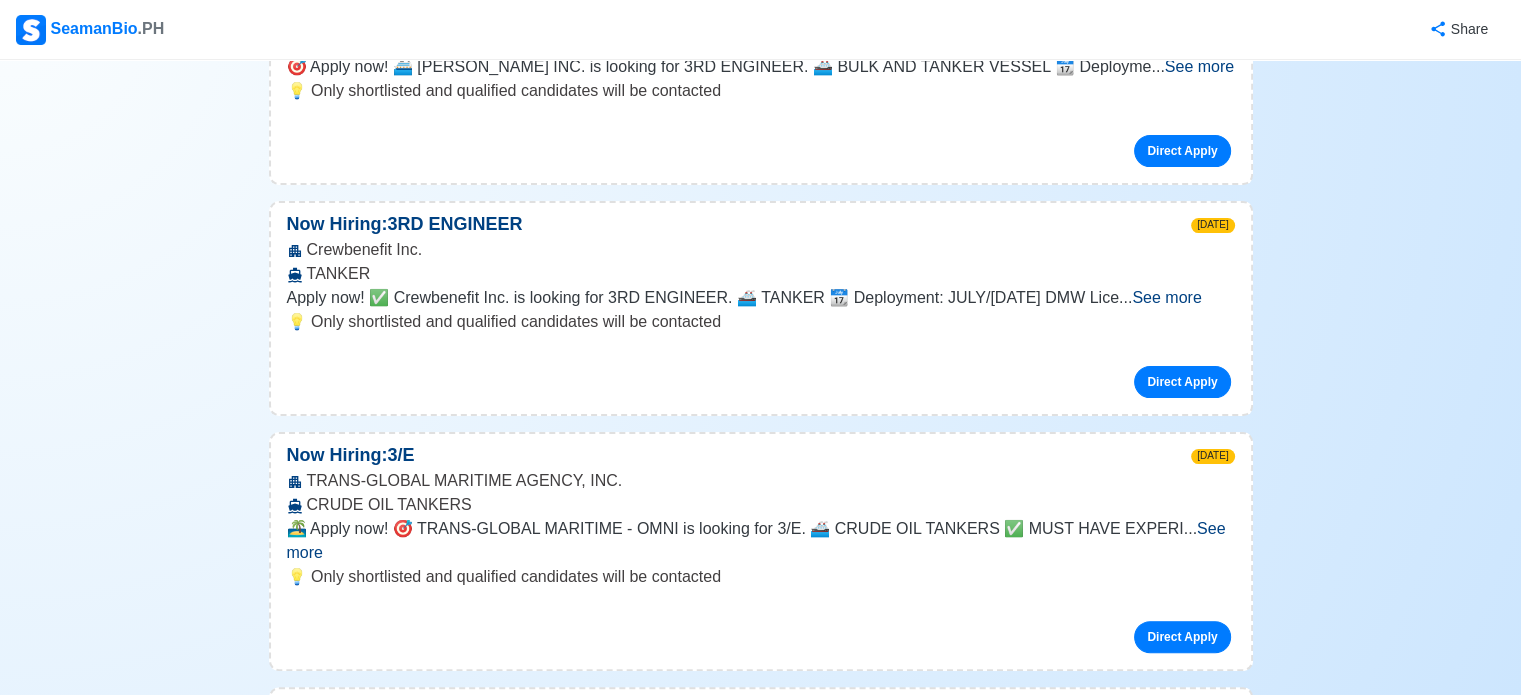scroll, scrollTop: 0, scrollLeft: 0, axis: both 